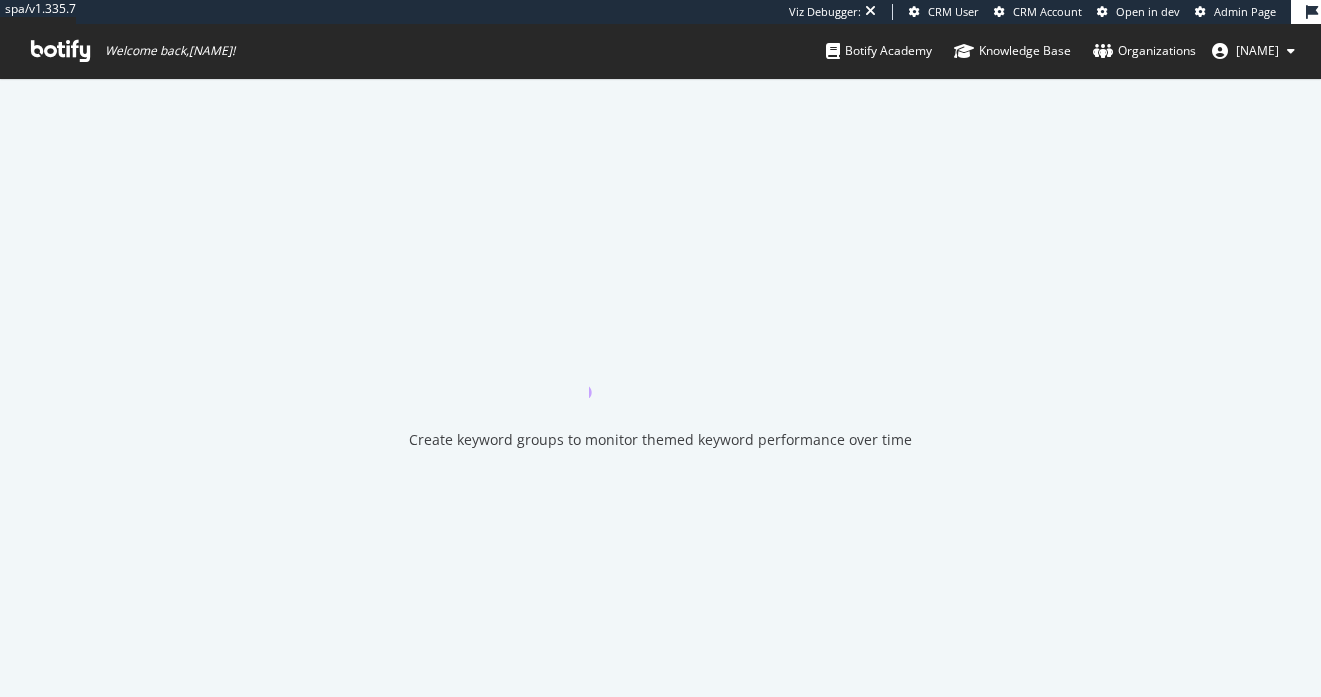 scroll, scrollTop: 0, scrollLeft: 0, axis: both 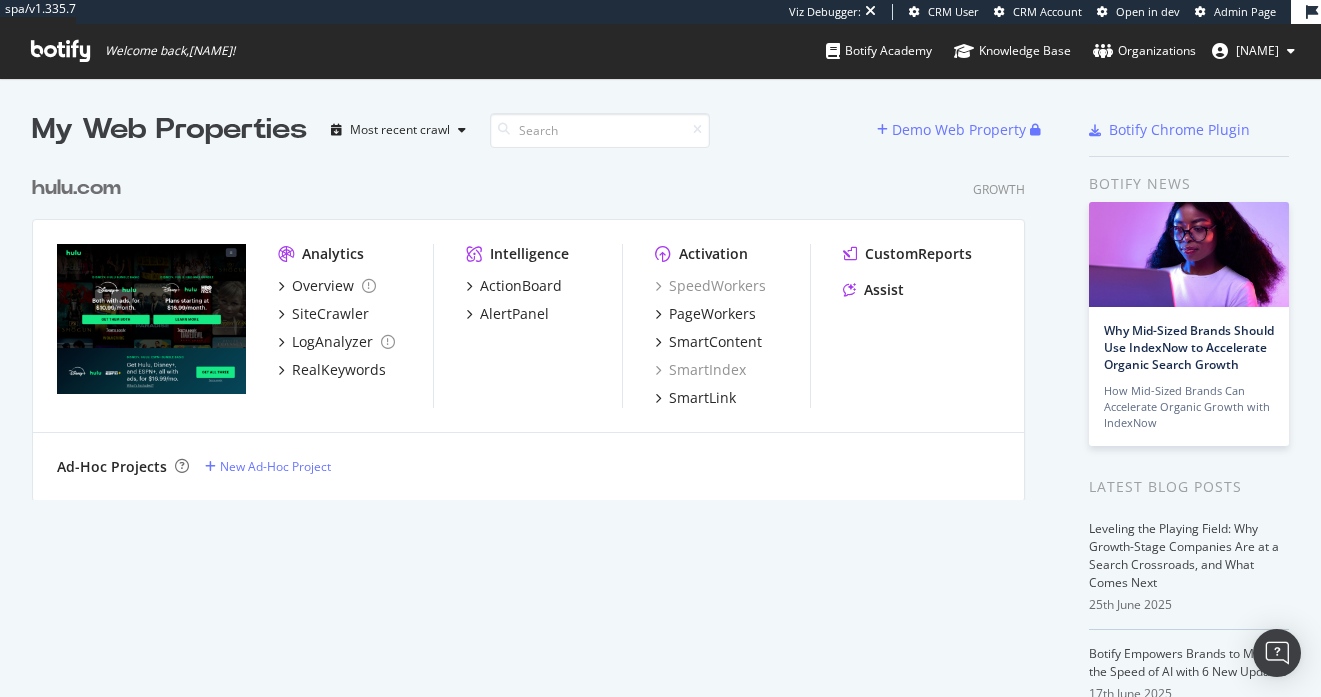 click at bounding box center [151, 319] 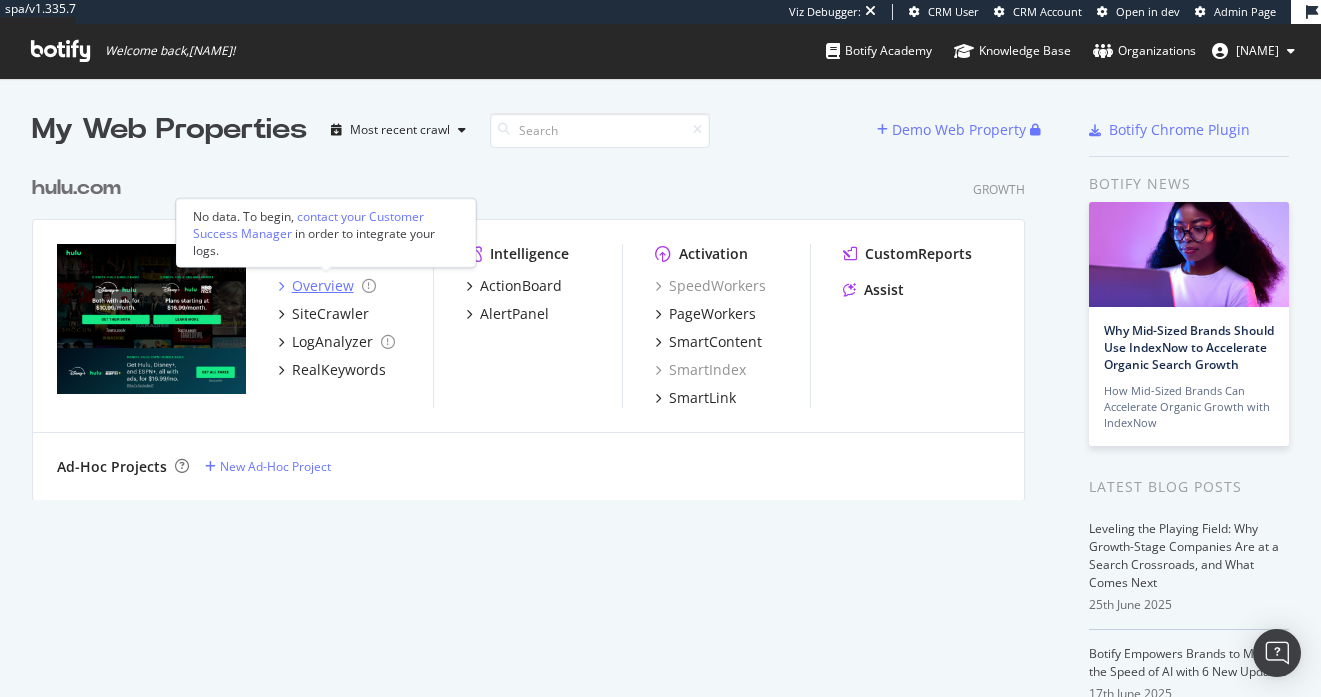click on "Overview" at bounding box center [323, 286] 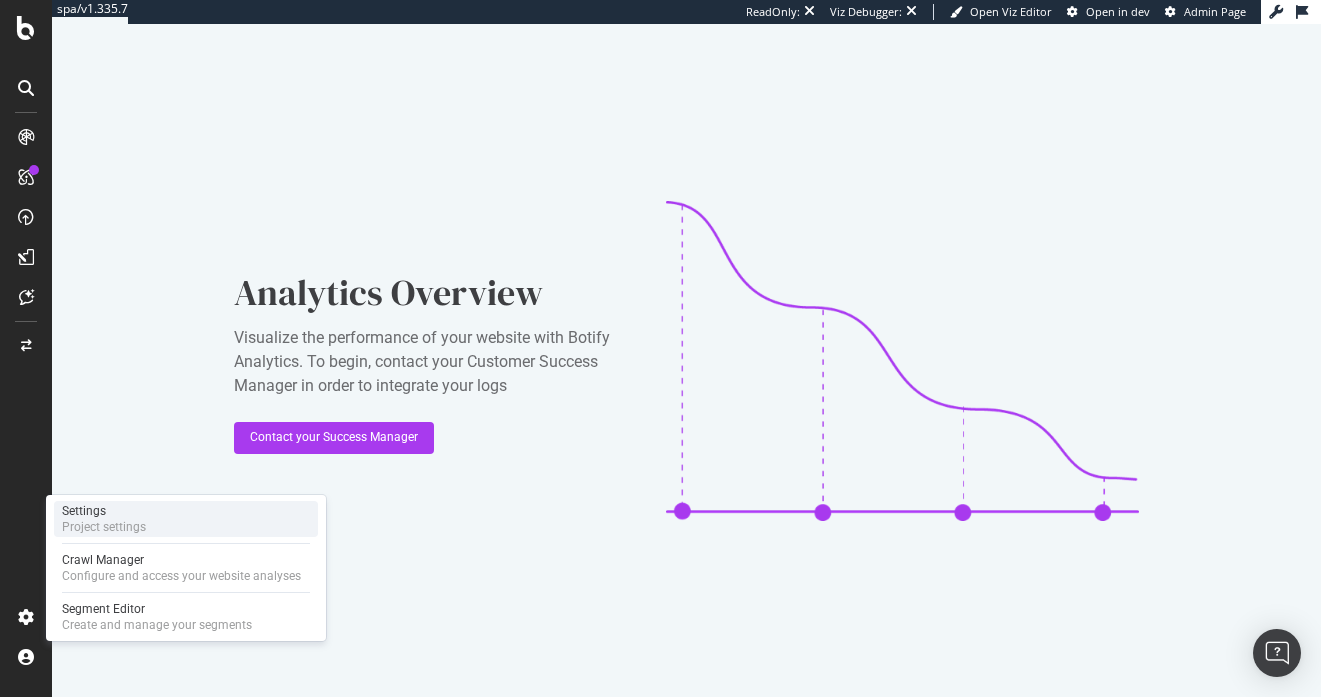 click on "Settings" at bounding box center (104, 511) 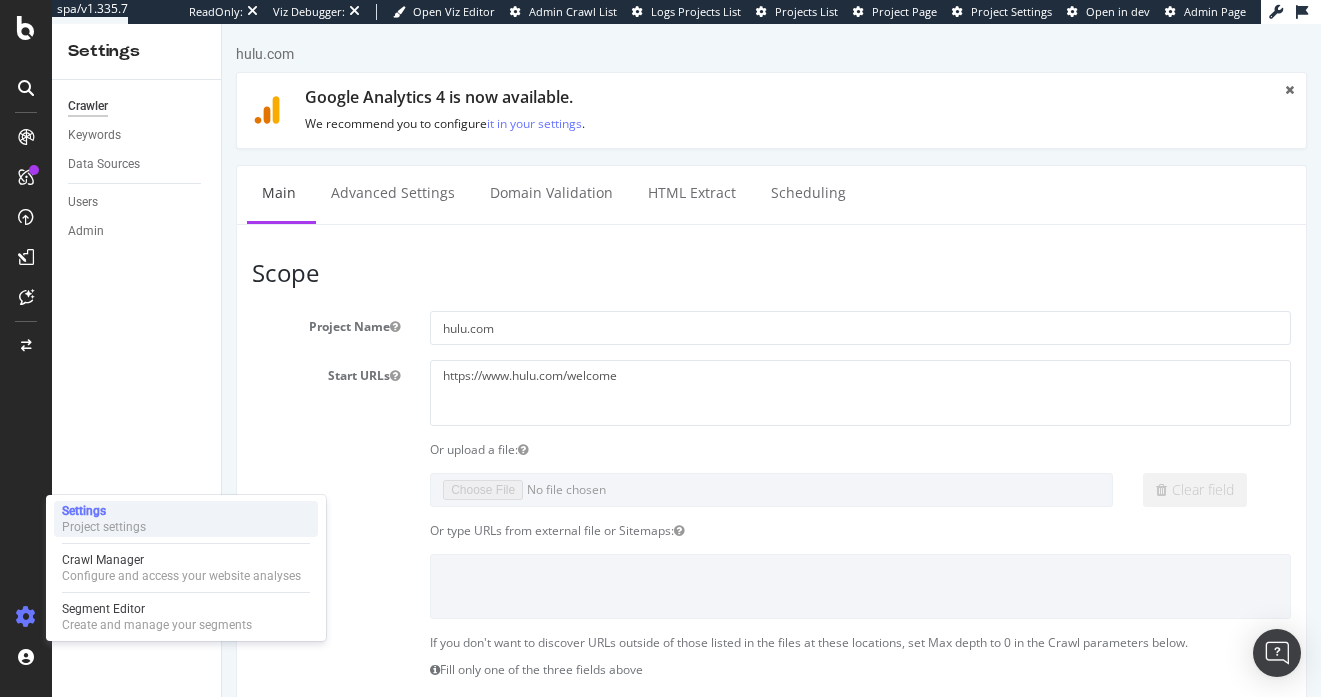 scroll, scrollTop: 0, scrollLeft: 0, axis: both 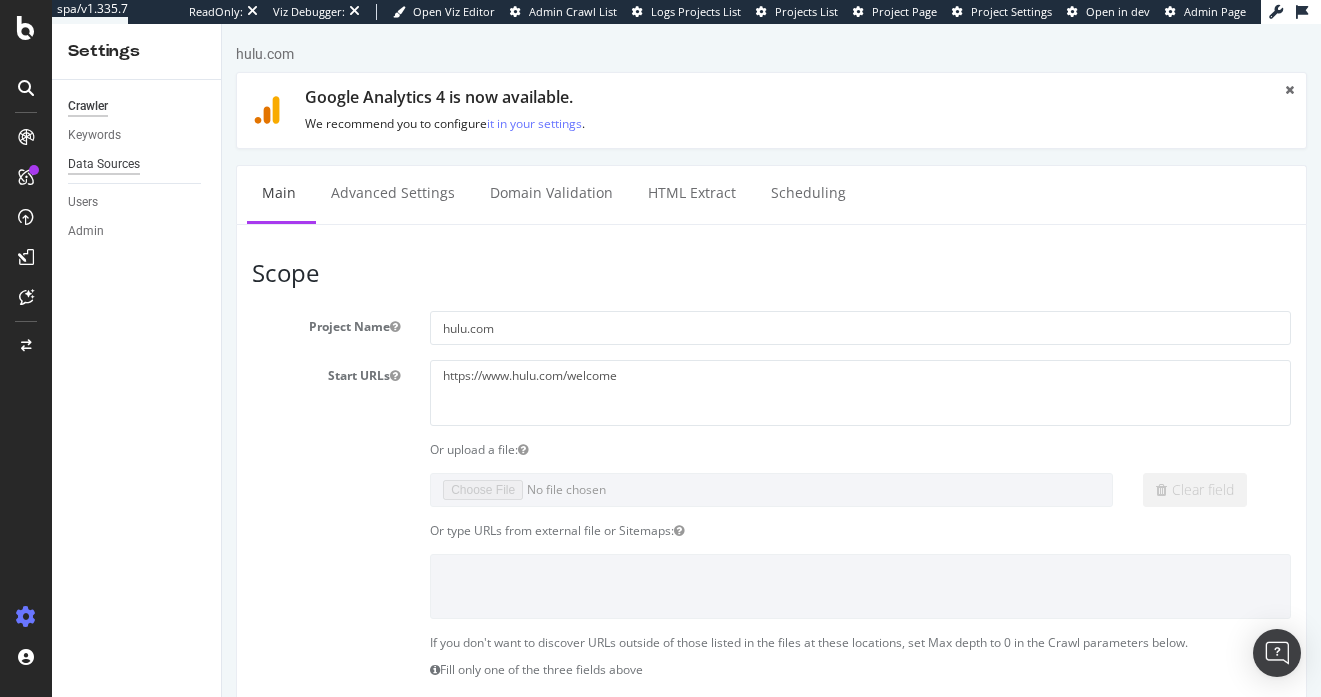 click on "Data Sources" at bounding box center (104, 164) 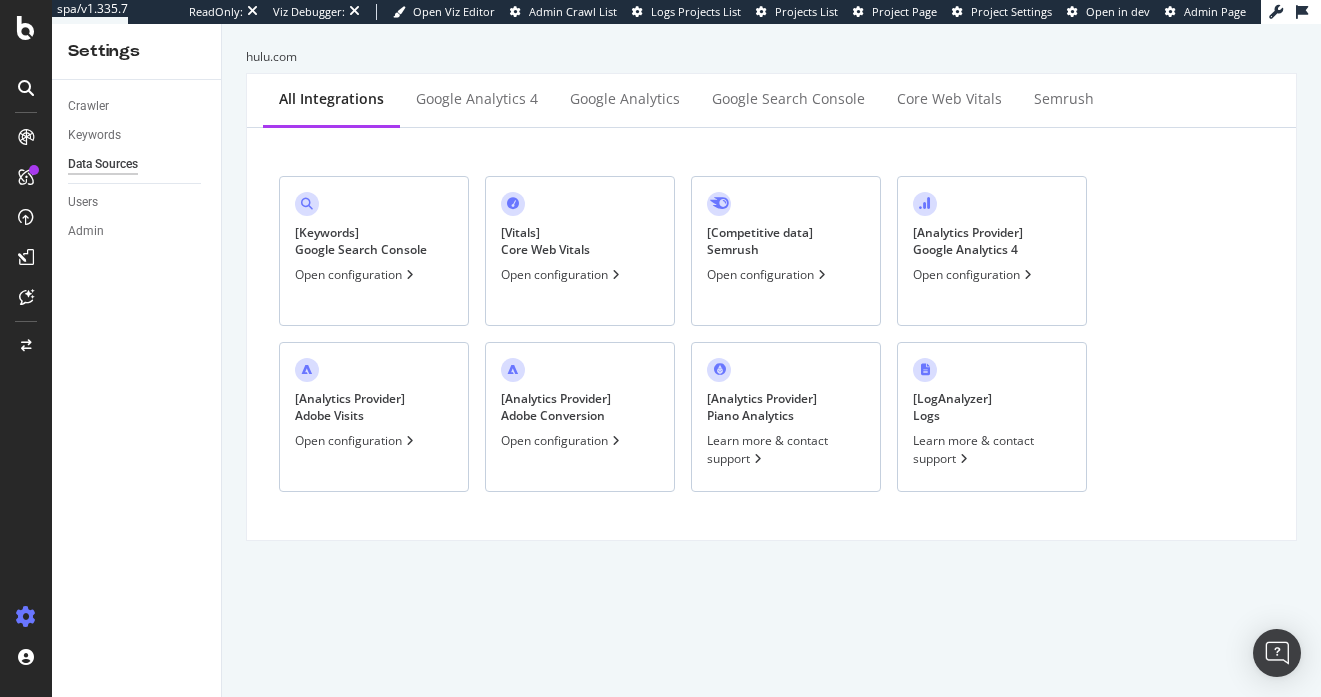 click on "Open configuration" at bounding box center (562, 274) 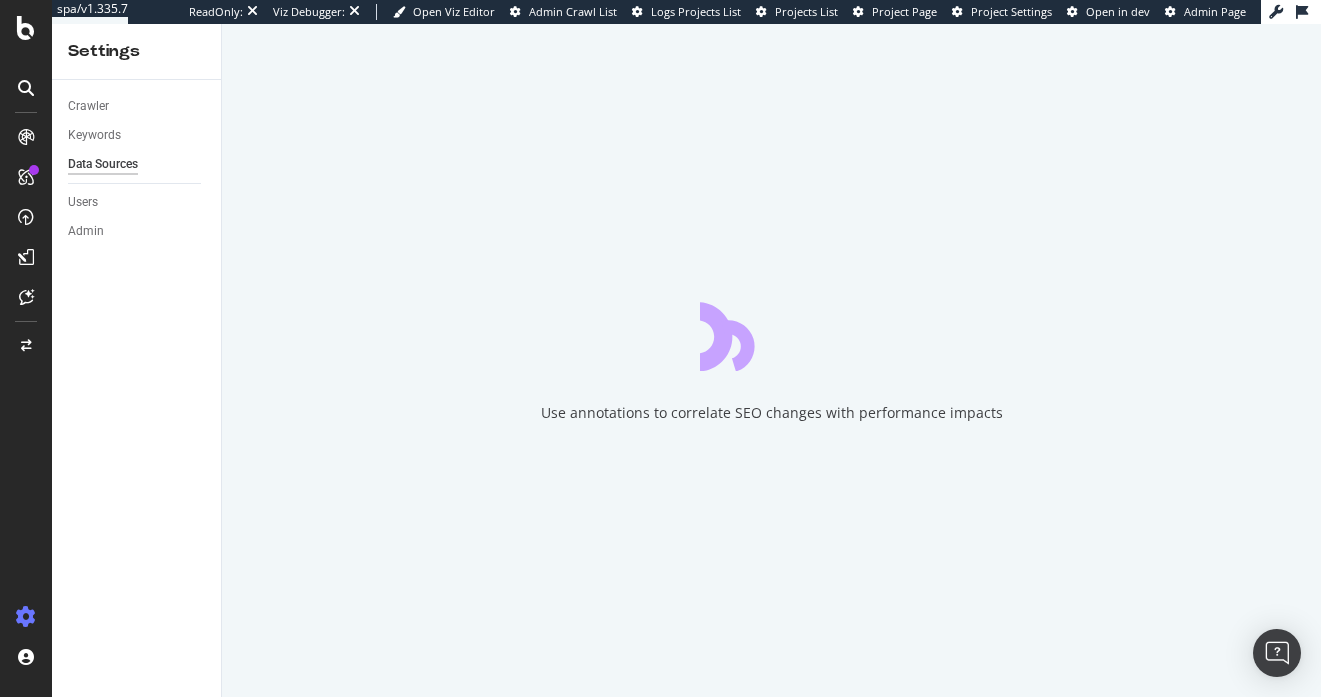 scroll, scrollTop: 0, scrollLeft: 0, axis: both 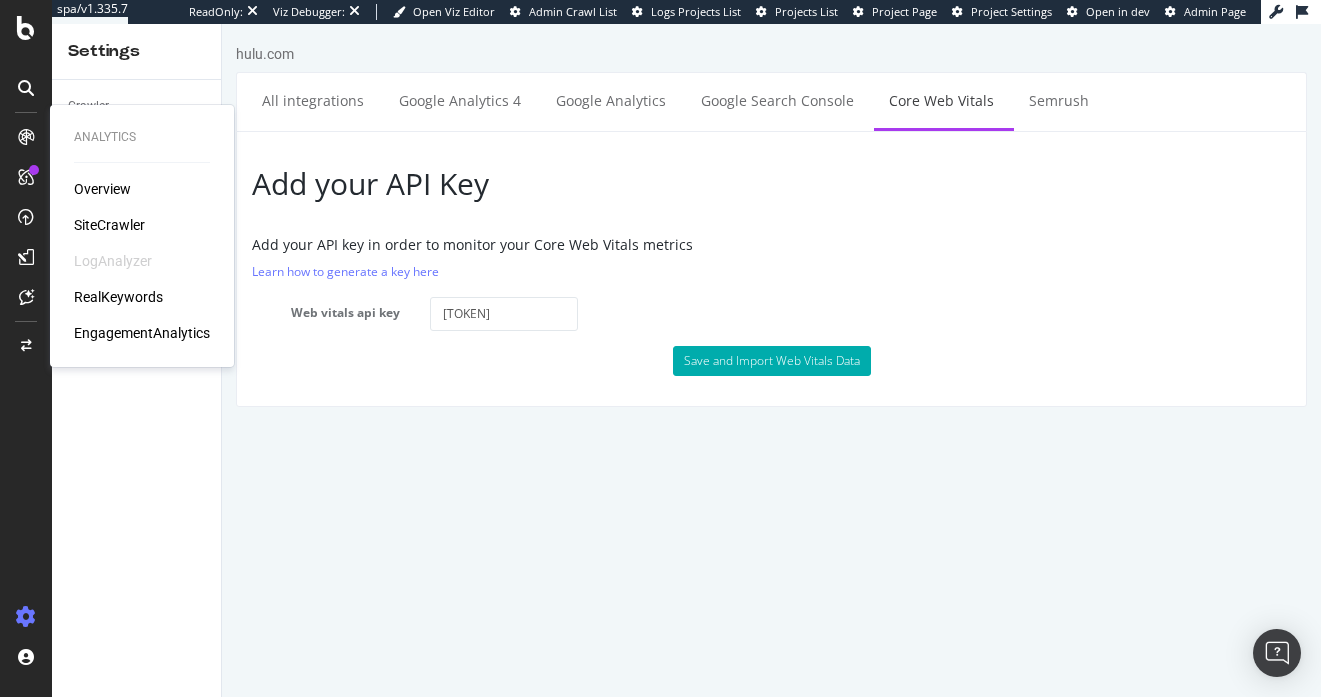 click on "SiteCrawler" at bounding box center [109, 225] 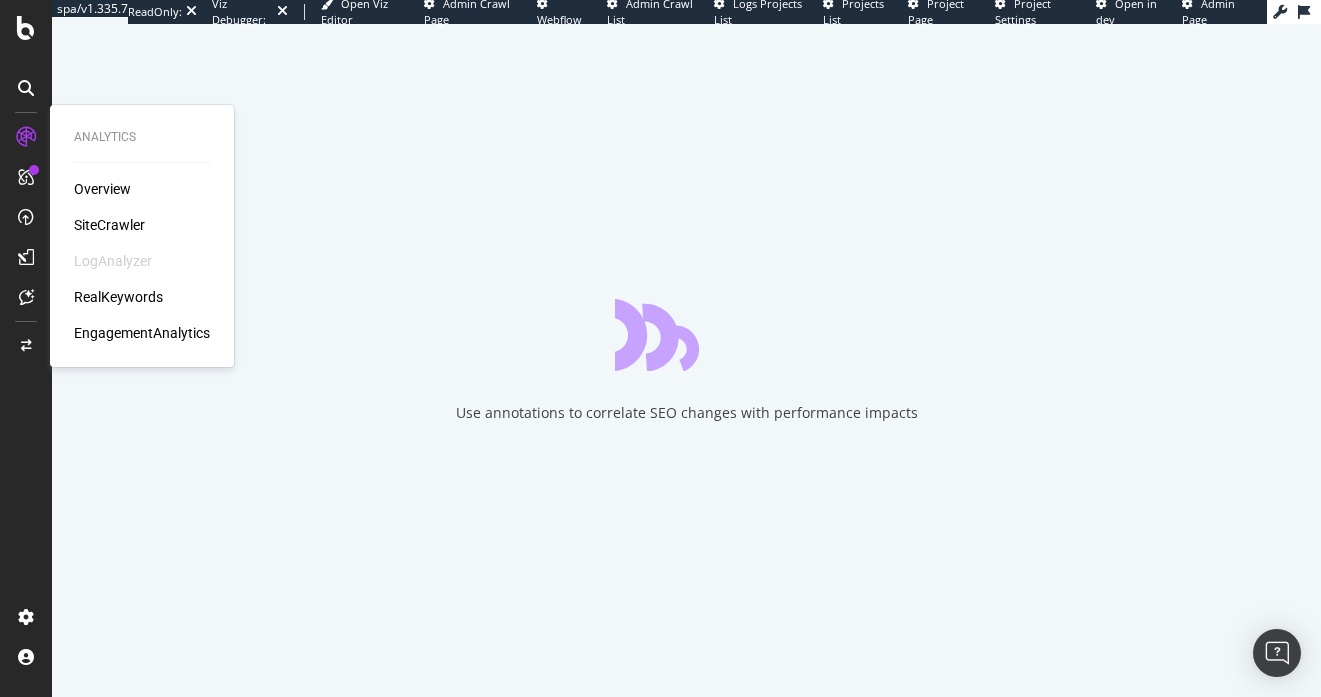click on "EngagementAnalytics" at bounding box center (142, 333) 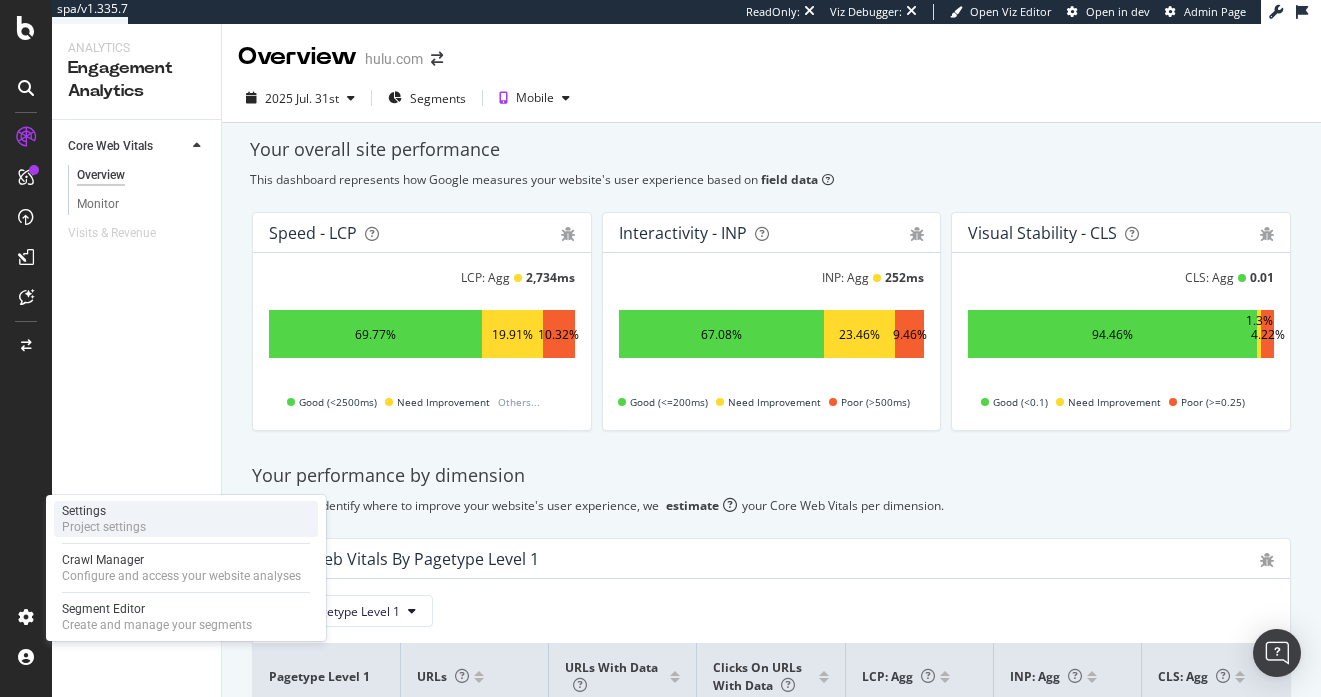 click on "Project settings" at bounding box center [104, 527] 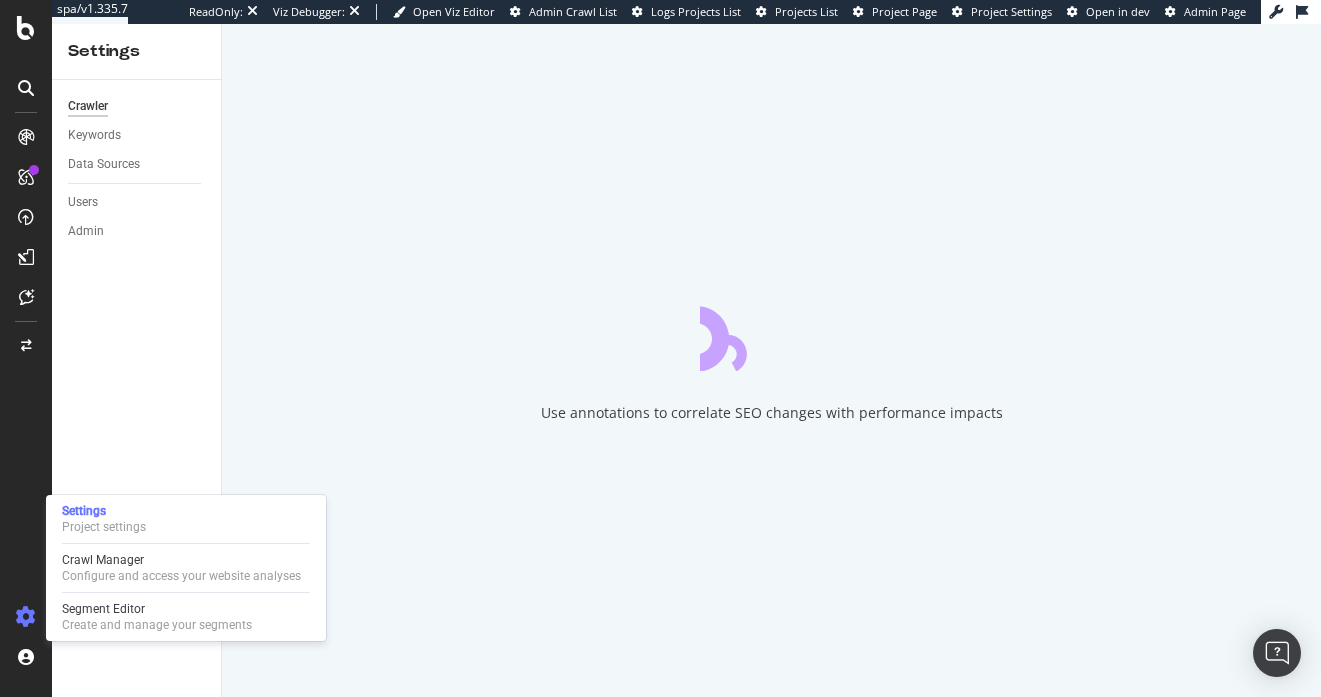 scroll, scrollTop: 0, scrollLeft: 0, axis: both 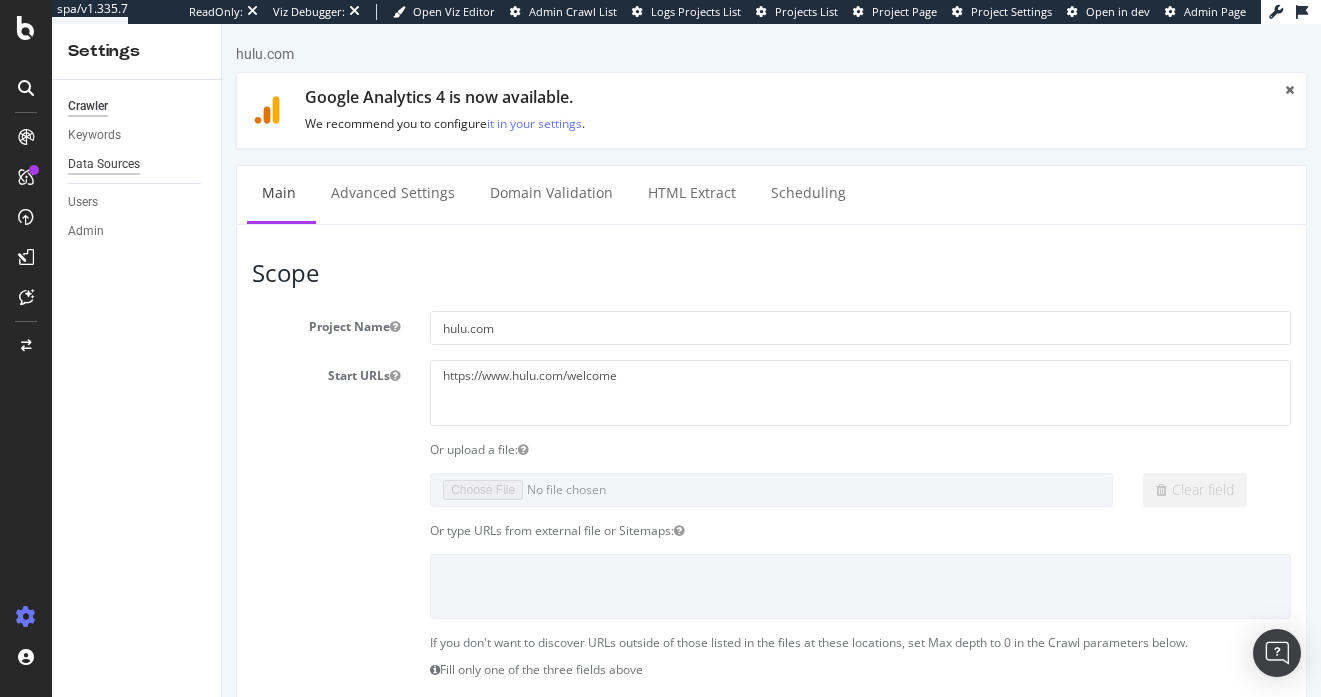 click on "Data Sources" at bounding box center [104, 164] 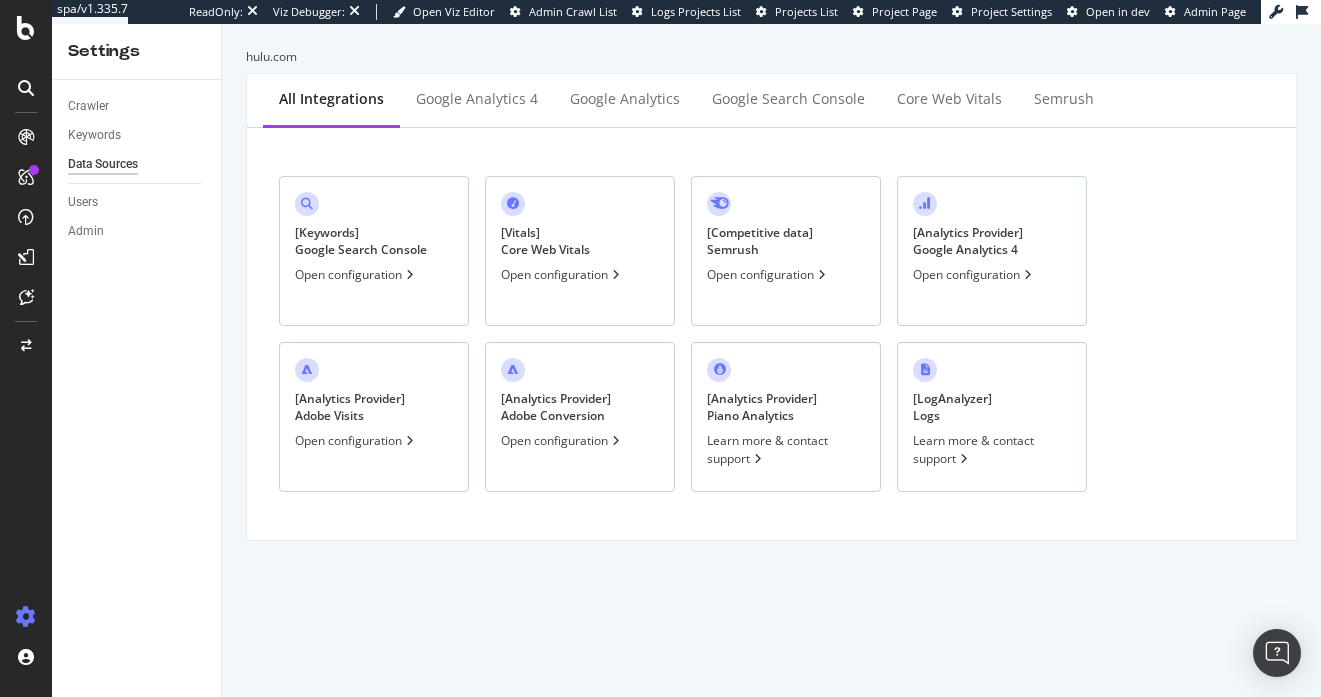 click on "[ Analytics Provider ] Adobe Conversion Open configuration" at bounding box center [580, 417] 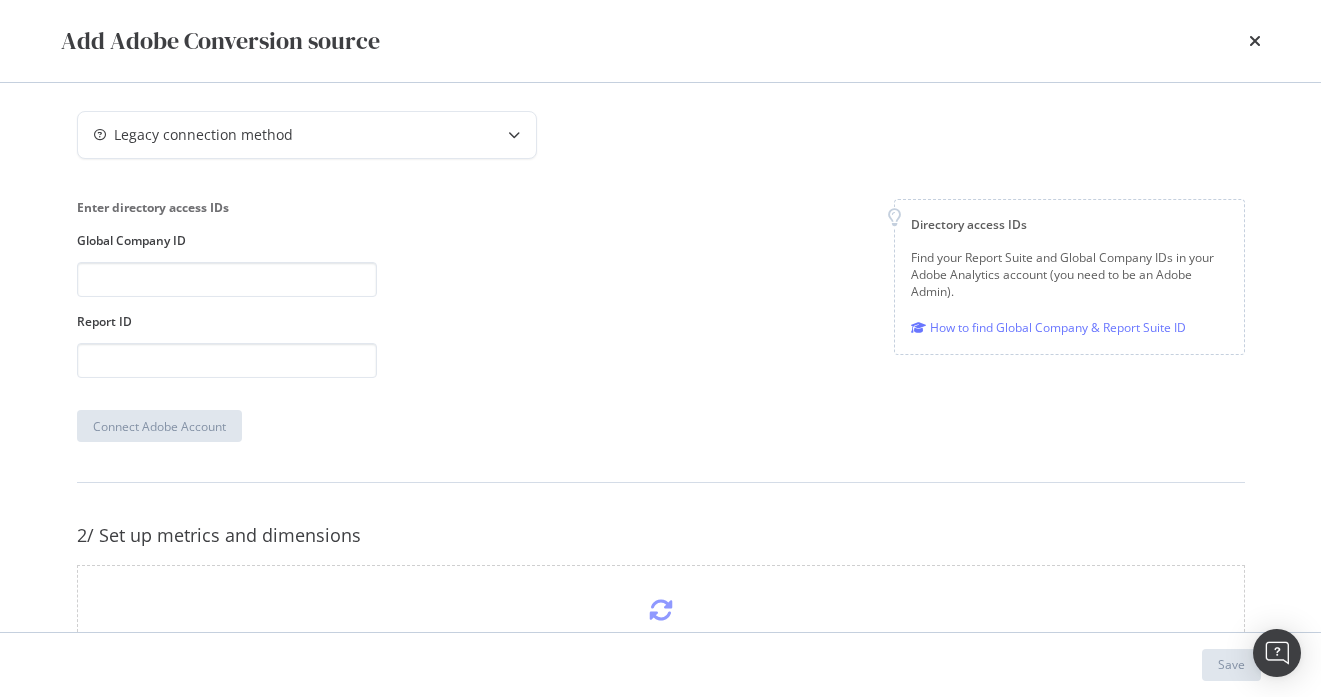 scroll, scrollTop: 0, scrollLeft: 0, axis: both 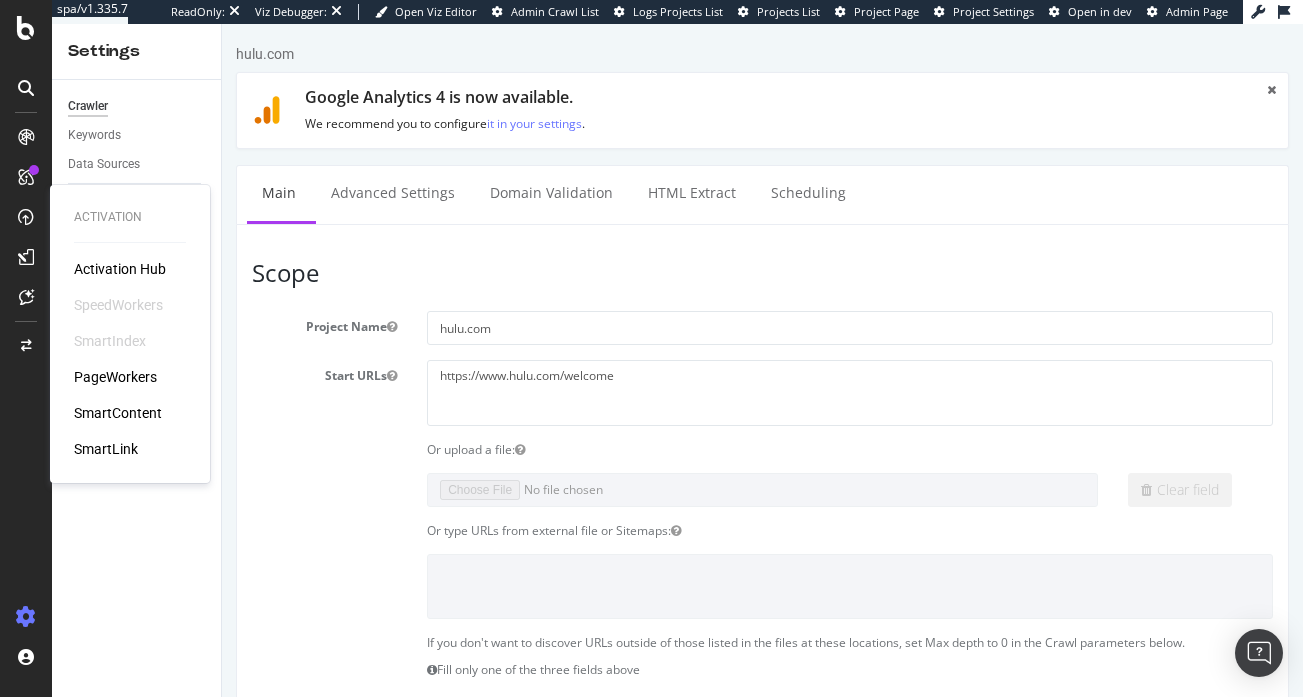 click on "PageWorkers" at bounding box center (115, 377) 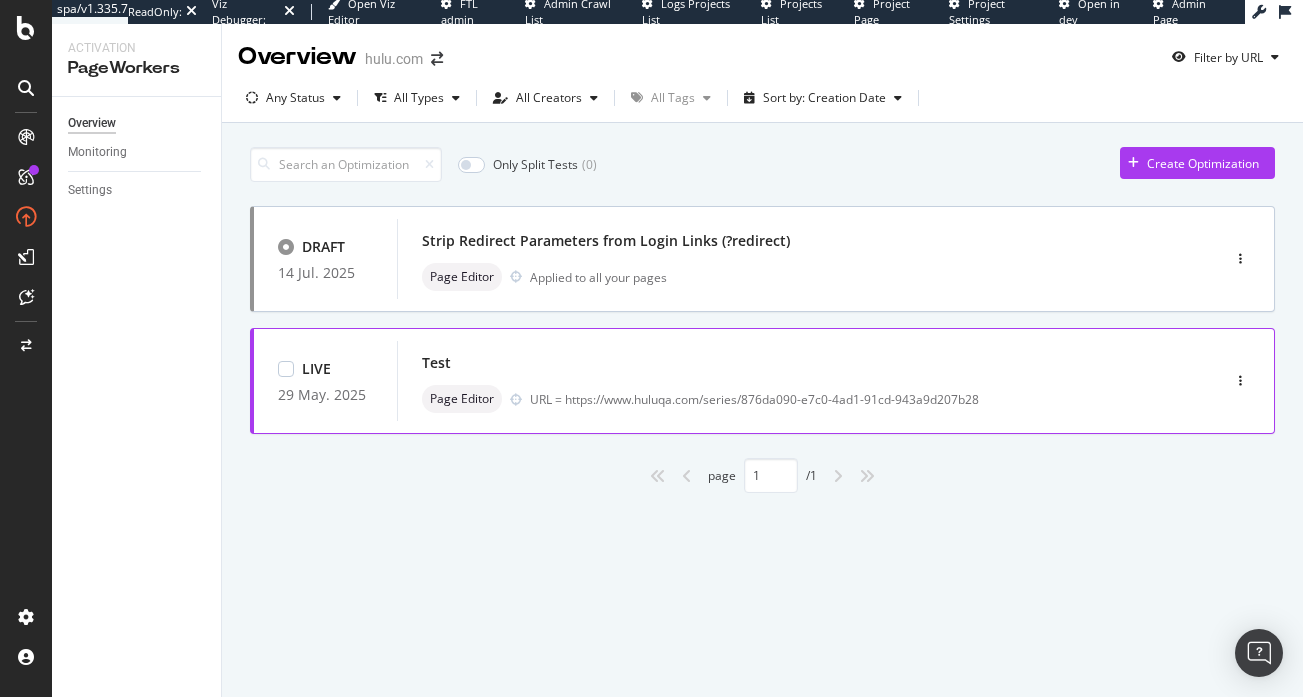 click on "LIVE 29 May. 2025 Test Page Editor URL = https://www.huluqa.com/series/876da090-e7c0-4ad1-91cd-943a9d207b28" at bounding box center (762, 381) 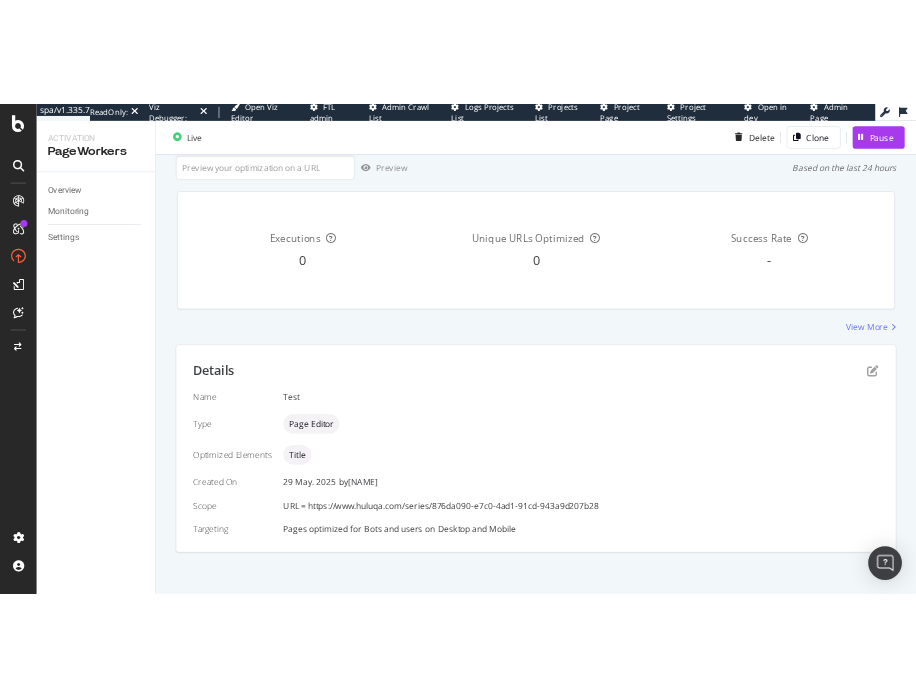 scroll, scrollTop: 0, scrollLeft: 0, axis: both 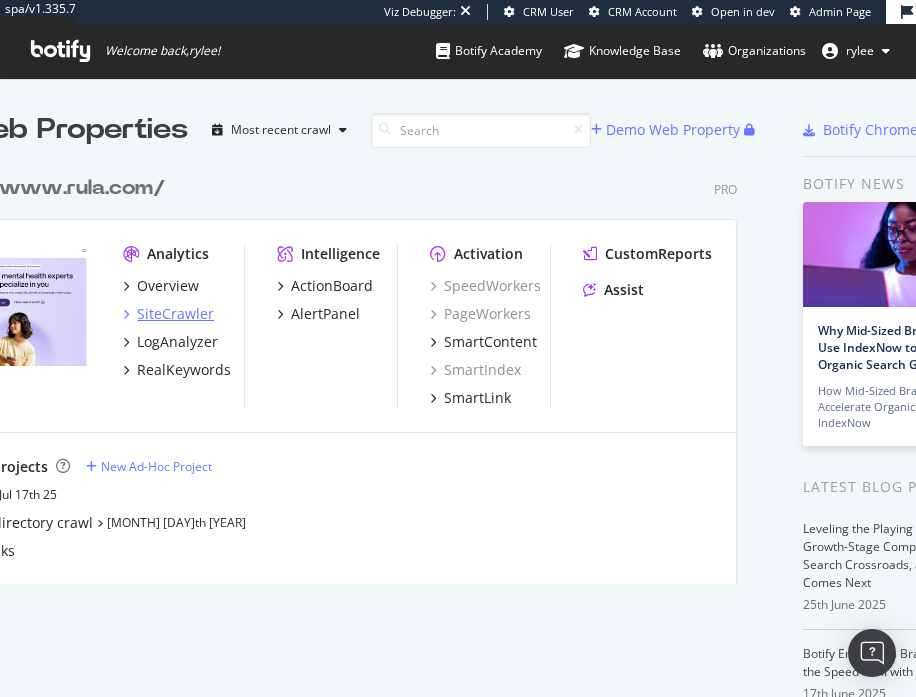 click on "SiteCrawler" at bounding box center (175, 314) 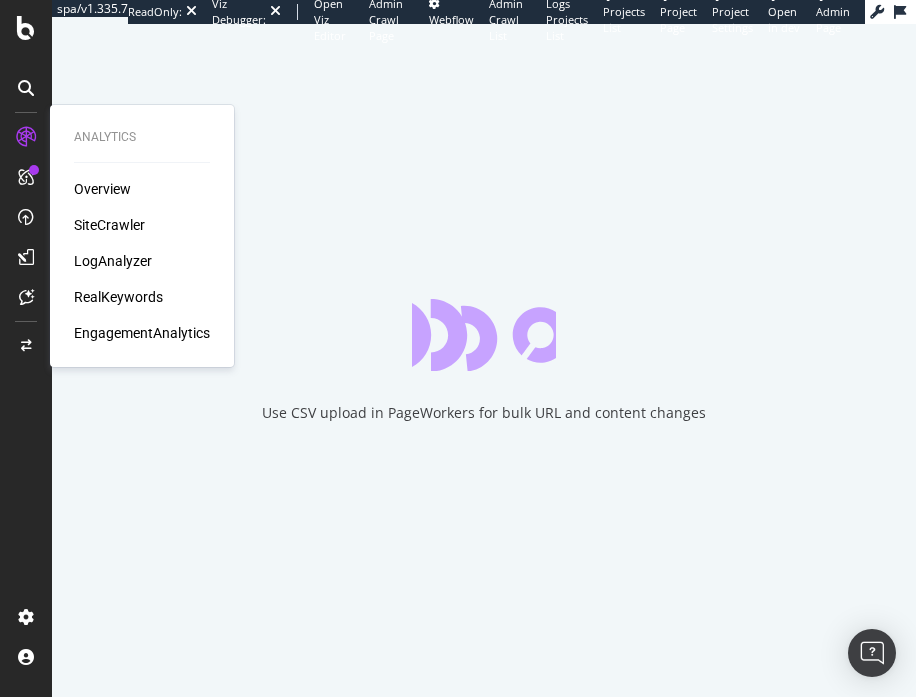 click on "SiteCrawler" at bounding box center (109, 225) 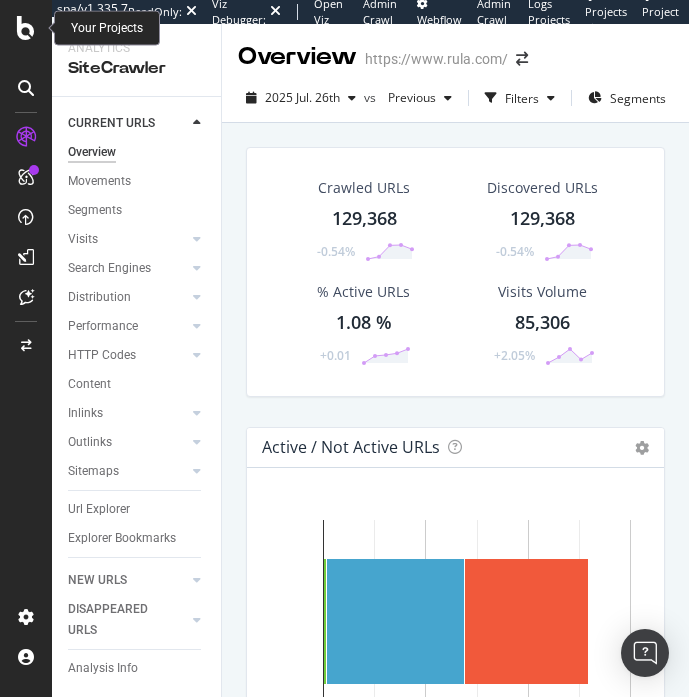 click at bounding box center (26, 28) 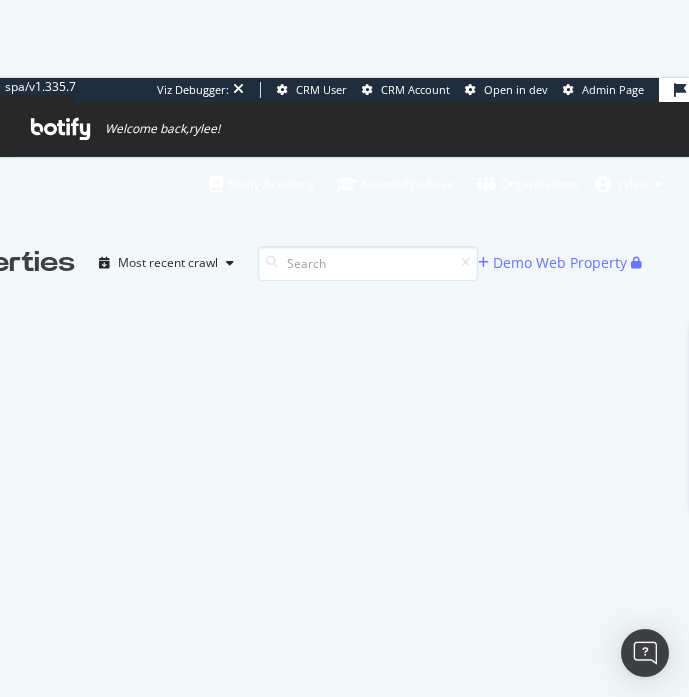scroll, scrollTop: 1, scrollLeft: 1, axis: both 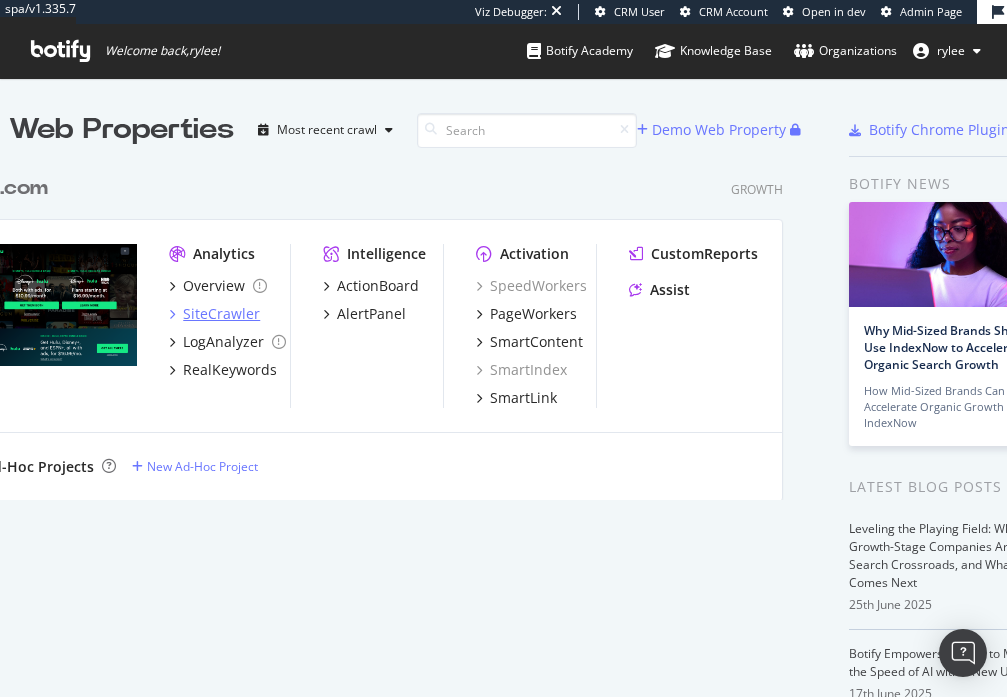 click on "SiteCrawler" at bounding box center [214, 314] 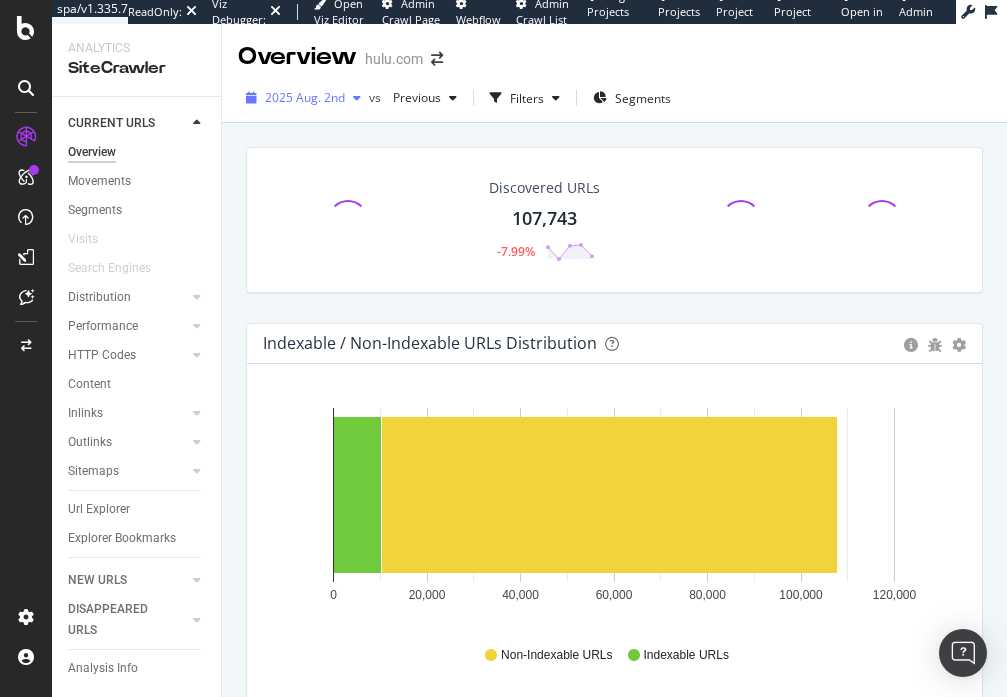 click on "2025 Aug. 2nd" at bounding box center (305, 97) 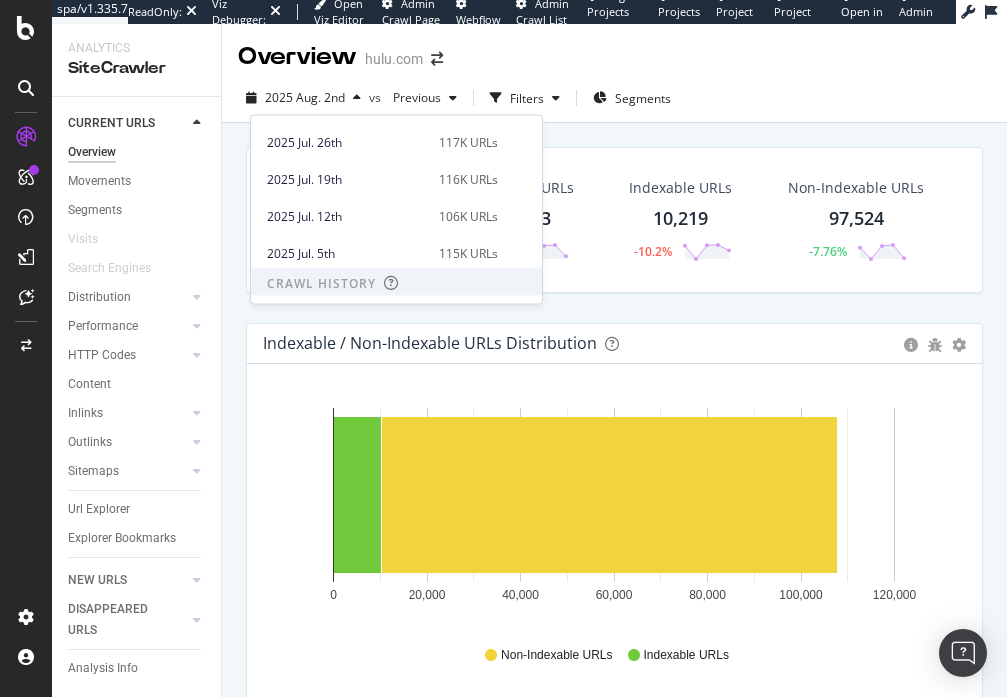 scroll, scrollTop: 0, scrollLeft: 0, axis: both 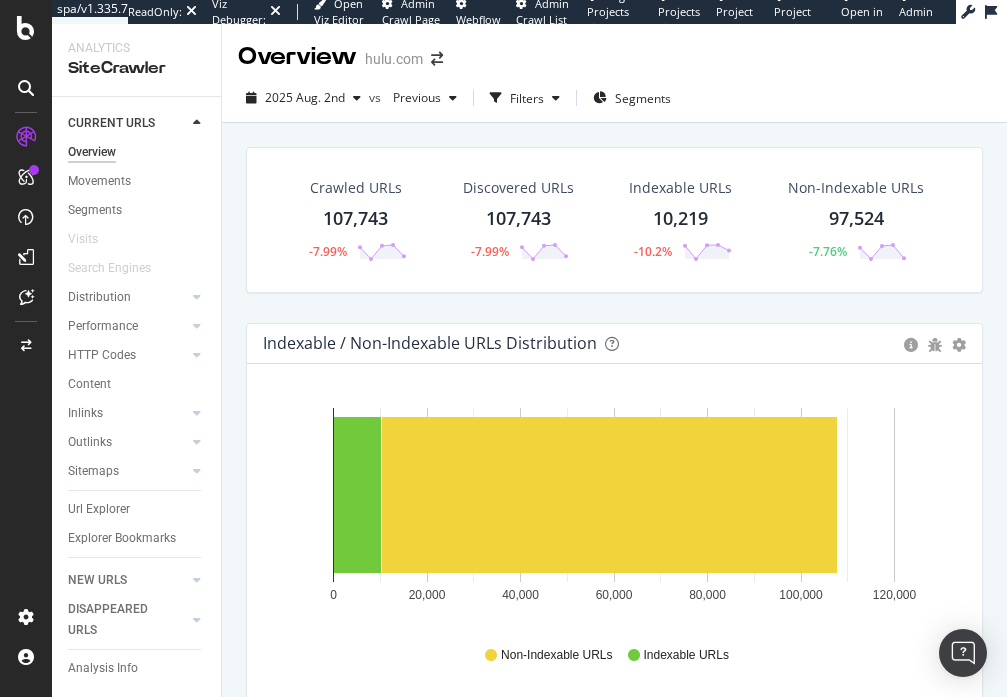 click on "Crawled URLs 107,743 -7.99% Discovered URLs 107,743 -7.99% Indexable URLs 10,219 -10.2% Non-Indexable URLs 97,524 -7.76% Indexable / Non-Indexable URLs Distribution Bar Bar (by Percentage) Table Export as CSV Add to Custom Report Hold CMD (⌘) while clicking to filter the report. 0 20,000 40,000 60,000 80,000 100,000 120,000 Crawled URLs Indexable URLs Non-Indexable URLs urls 10,219 97,524 ... Non-Indexable URLs Indexable URLs View More
Insights
×
Close
Chart overview-insight-panel - API Requests List
Area
Type
Request
Response
Close" at bounding box center [614, 2372] 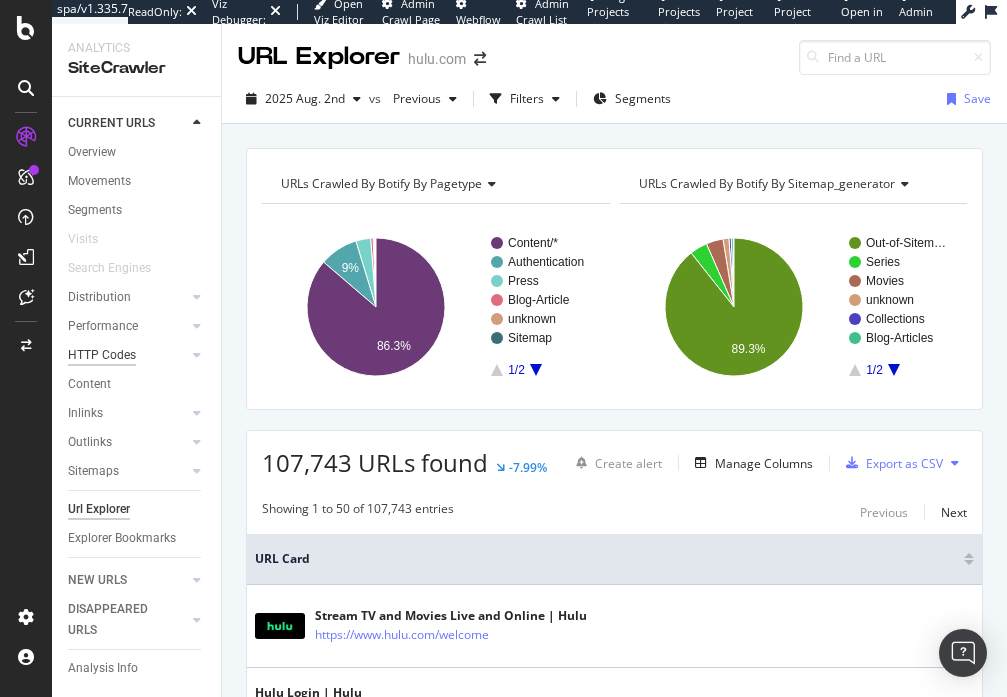 click on "HTTP Codes" at bounding box center [102, 355] 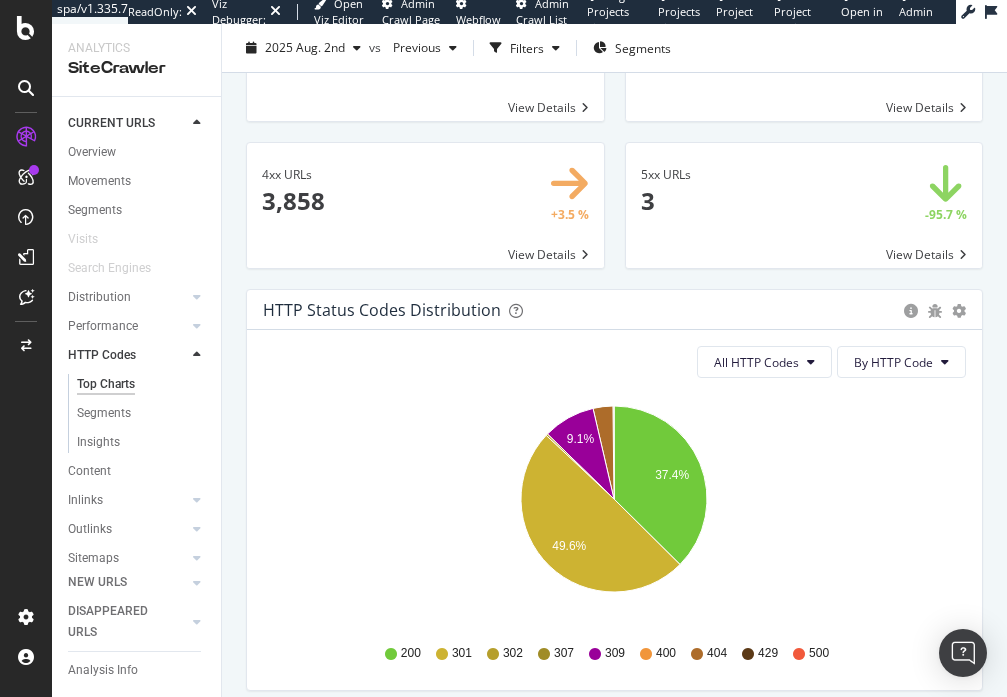 scroll, scrollTop: 149, scrollLeft: 0, axis: vertical 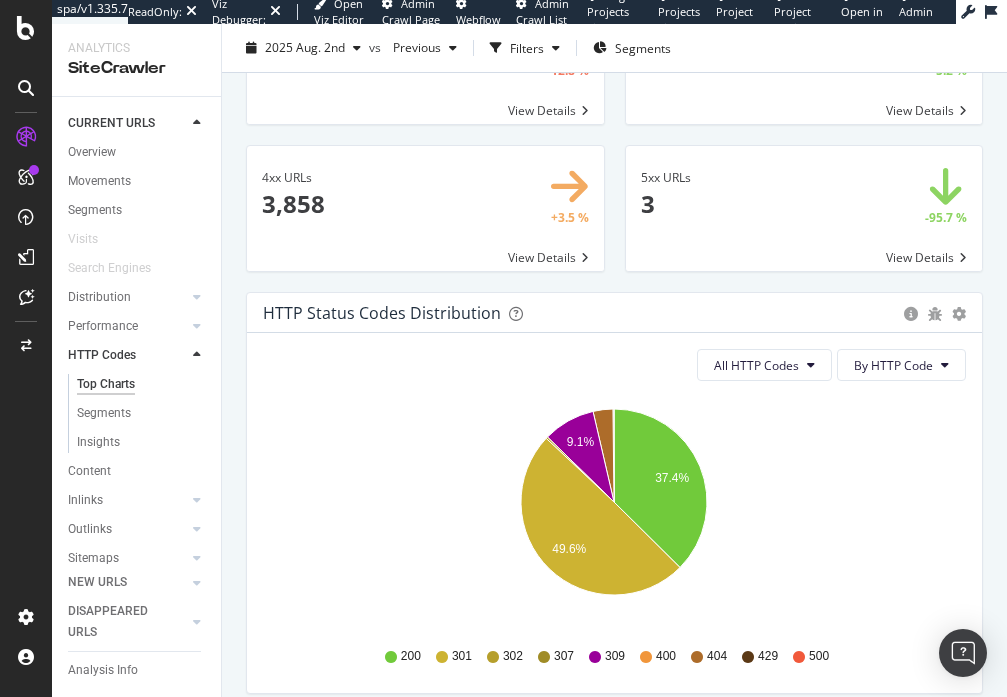 click at bounding box center [425, 208] 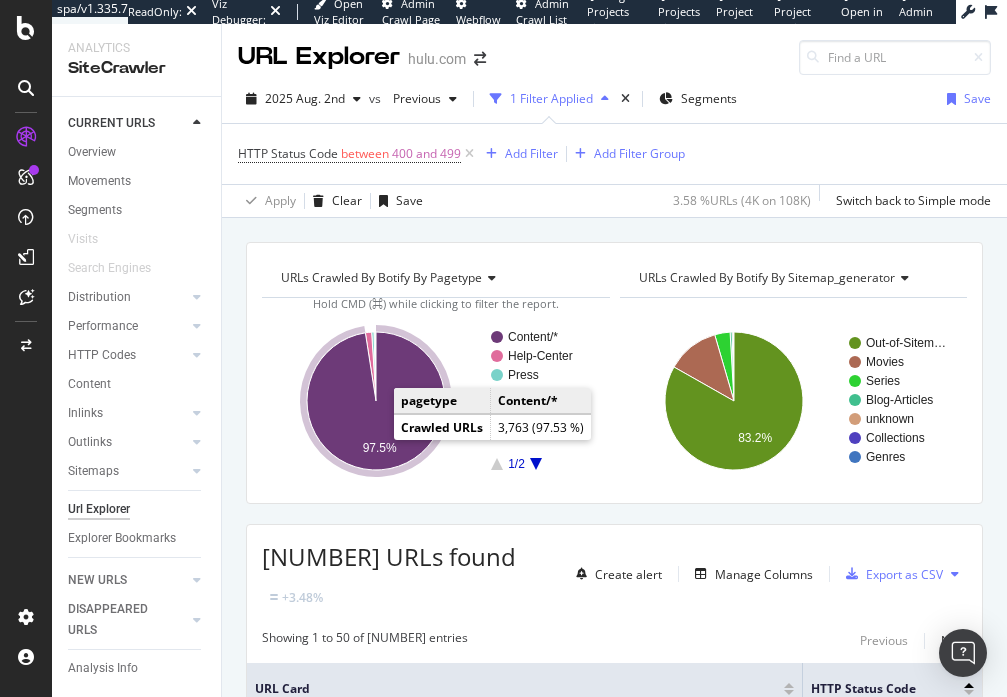 scroll, scrollTop: 10, scrollLeft: 0, axis: vertical 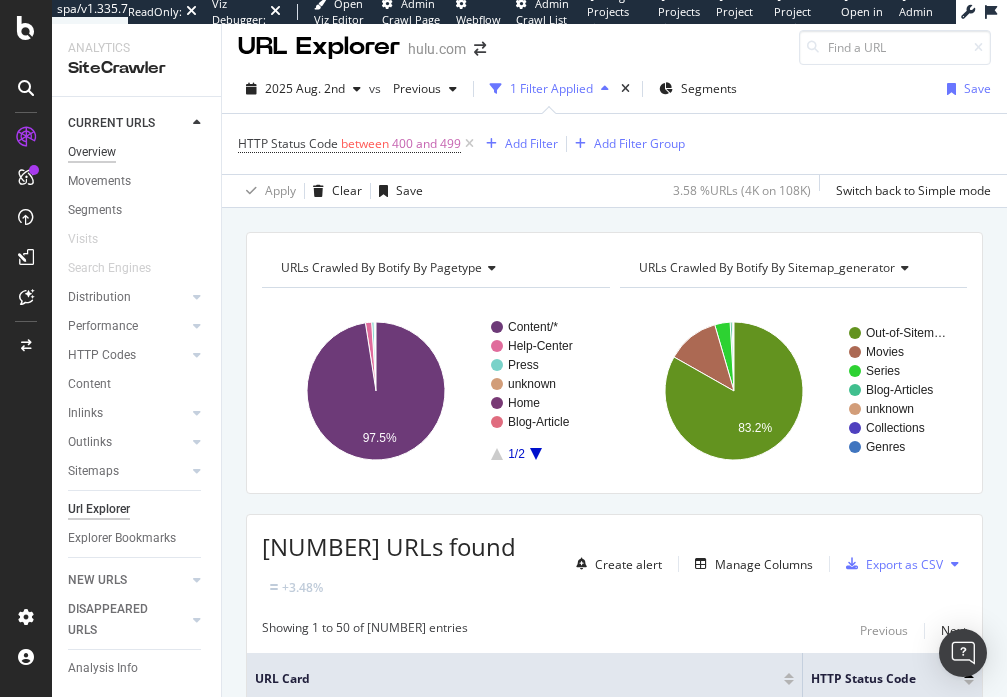 click on "Overview" at bounding box center (92, 152) 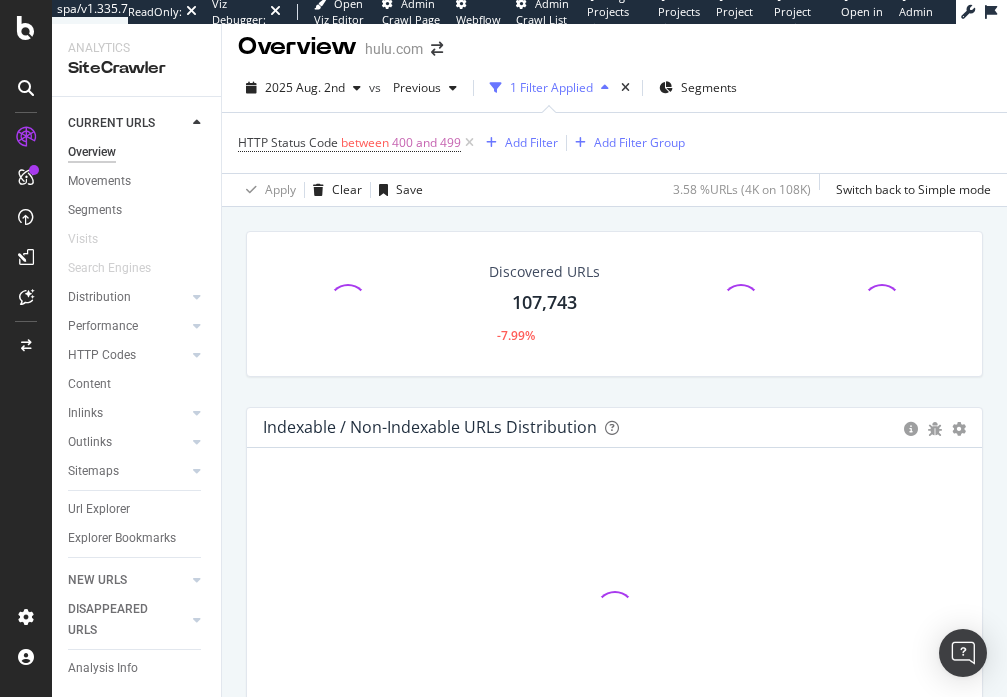 scroll, scrollTop: 0, scrollLeft: 0, axis: both 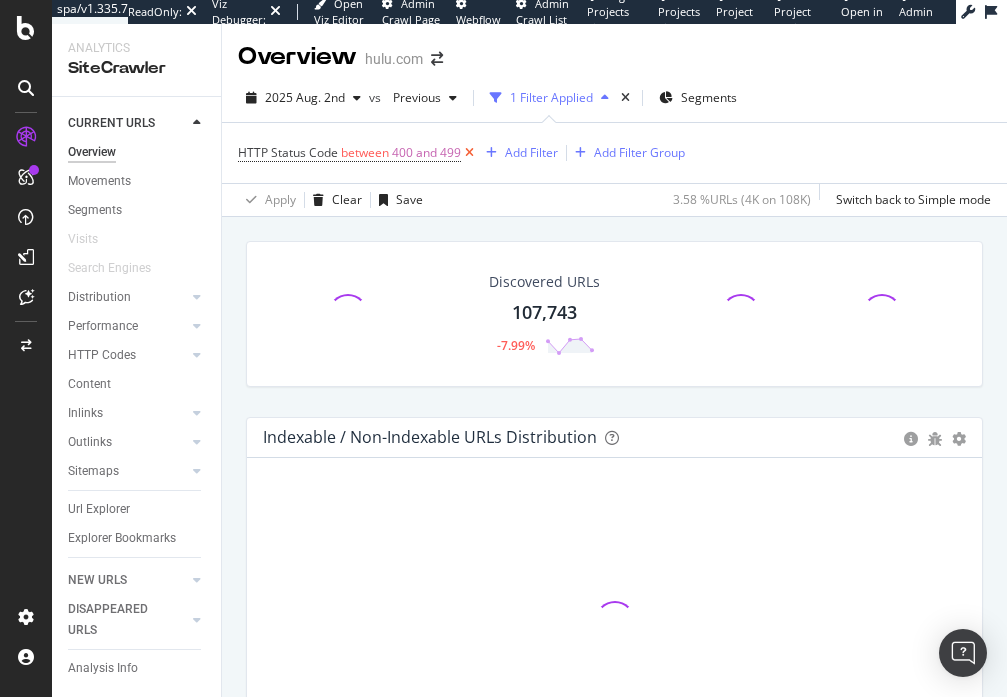 click at bounding box center [469, 153] 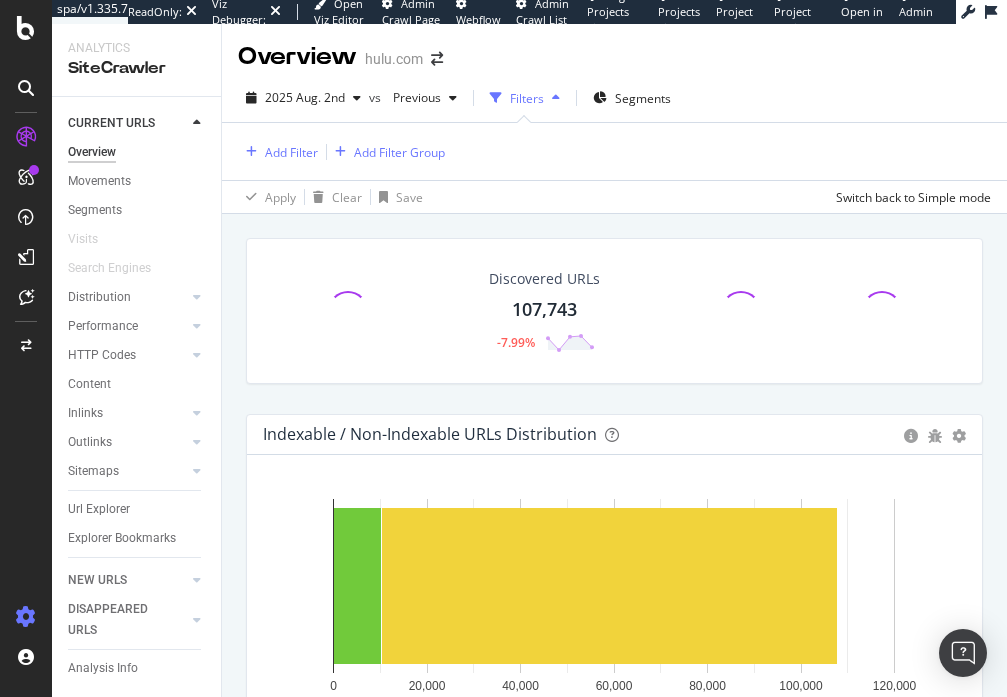 click at bounding box center (26, 617) 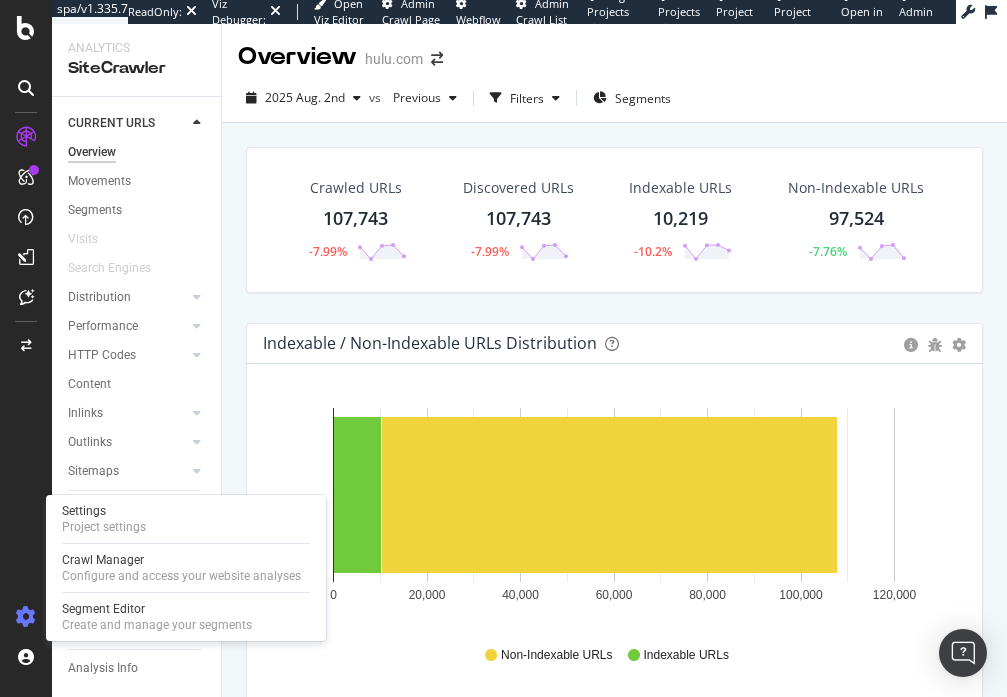 click at bounding box center (26, 617) 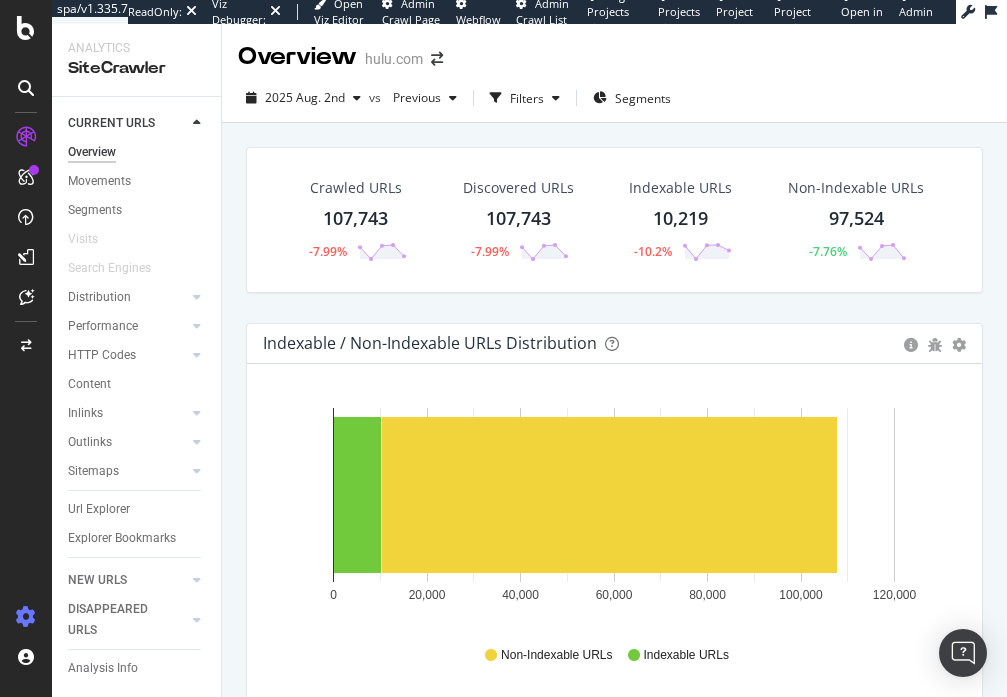 click at bounding box center [26, 617] 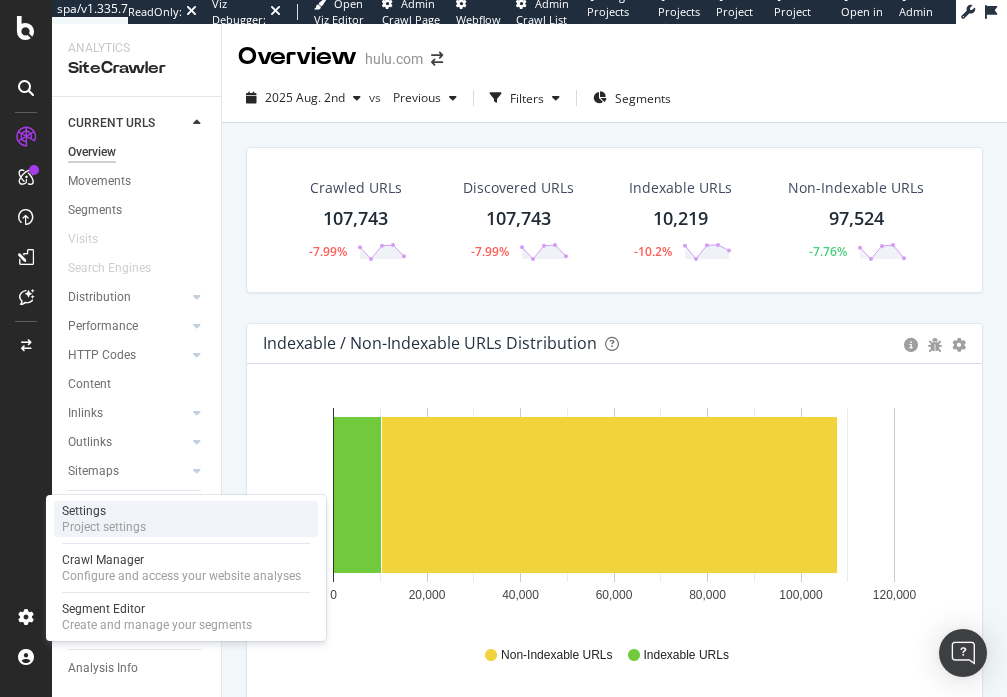 click on "Project settings" at bounding box center [104, 527] 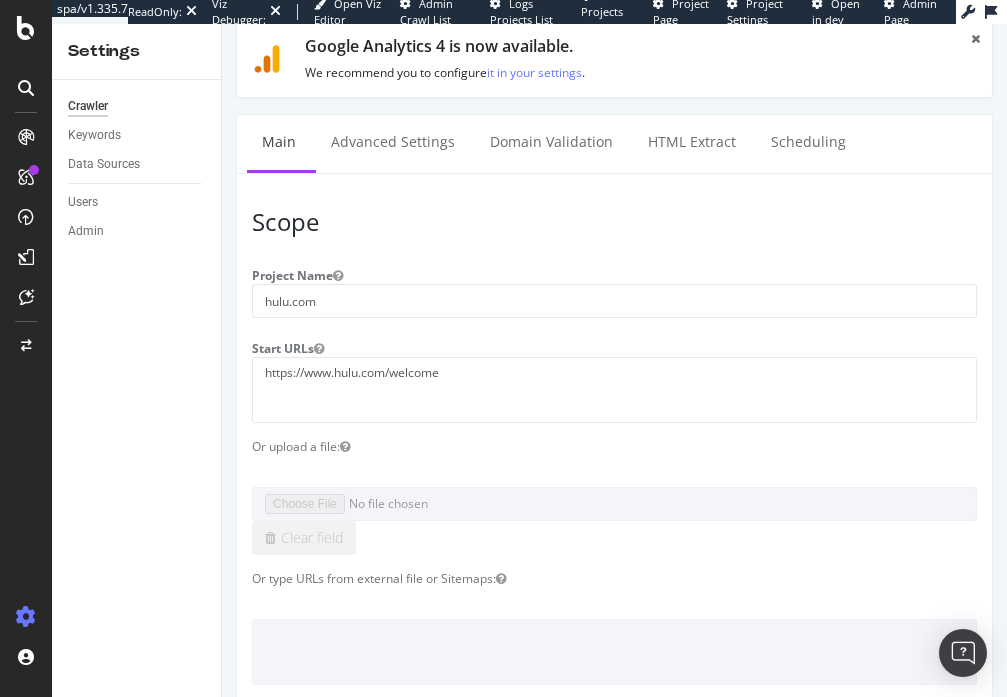 scroll, scrollTop: 0, scrollLeft: 0, axis: both 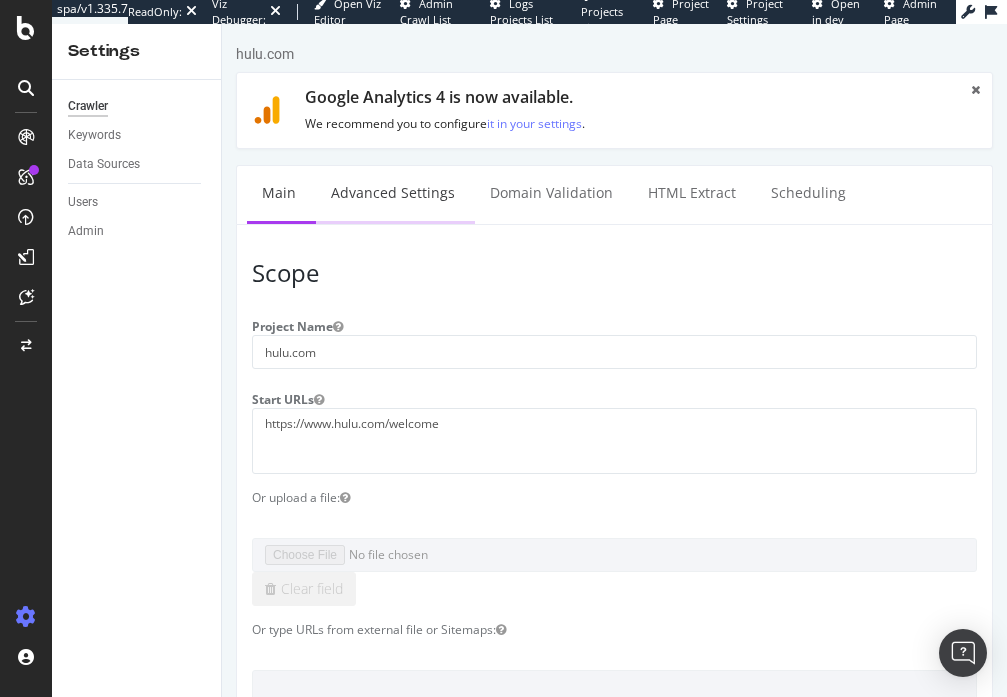 click on "Advanced Settings" at bounding box center (393, 193) 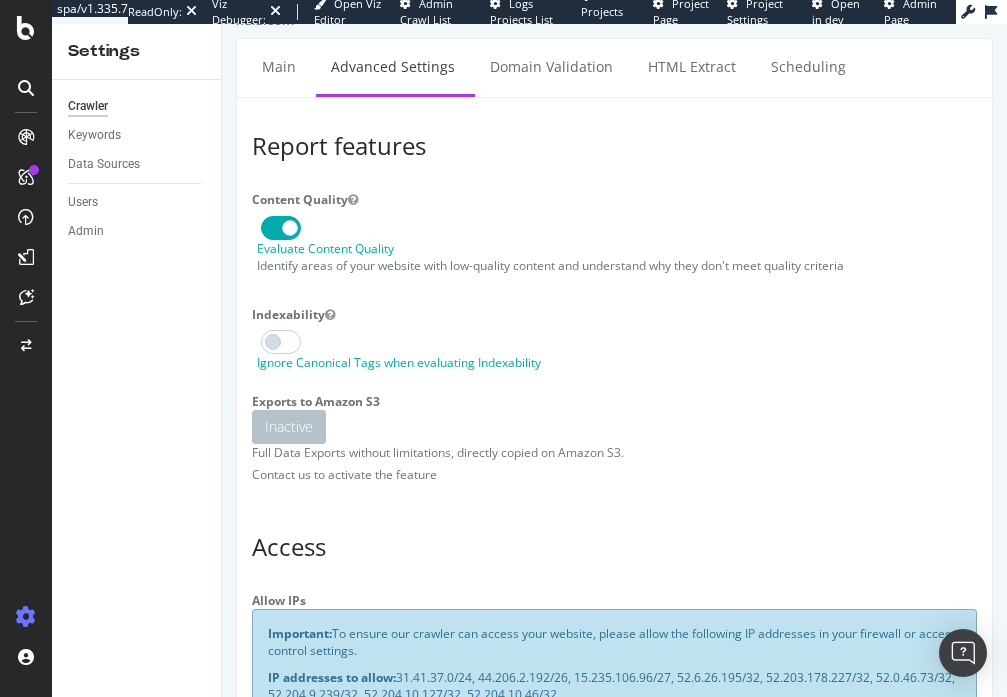 scroll, scrollTop: 0, scrollLeft: 0, axis: both 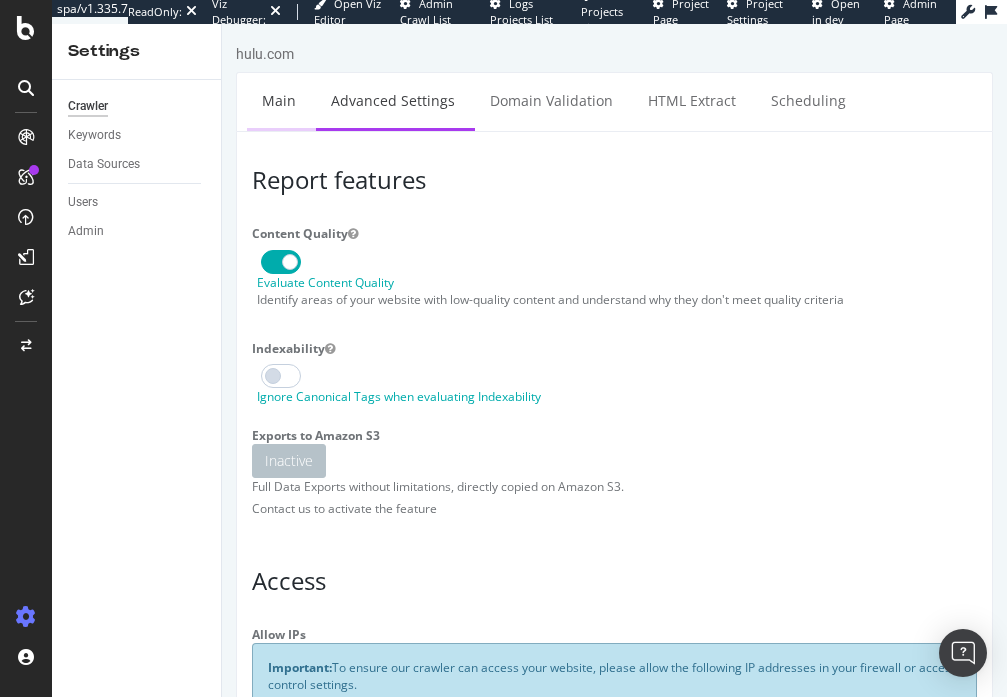 click on "Main" at bounding box center [279, 100] 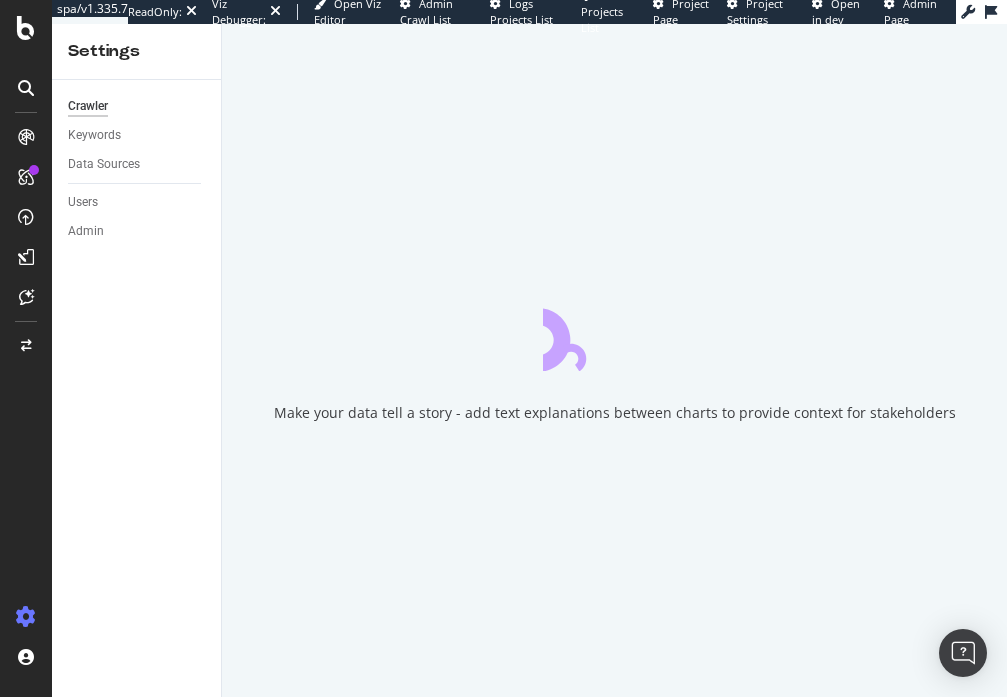 scroll, scrollTop: 0, scrollLeft: 0, axis: both 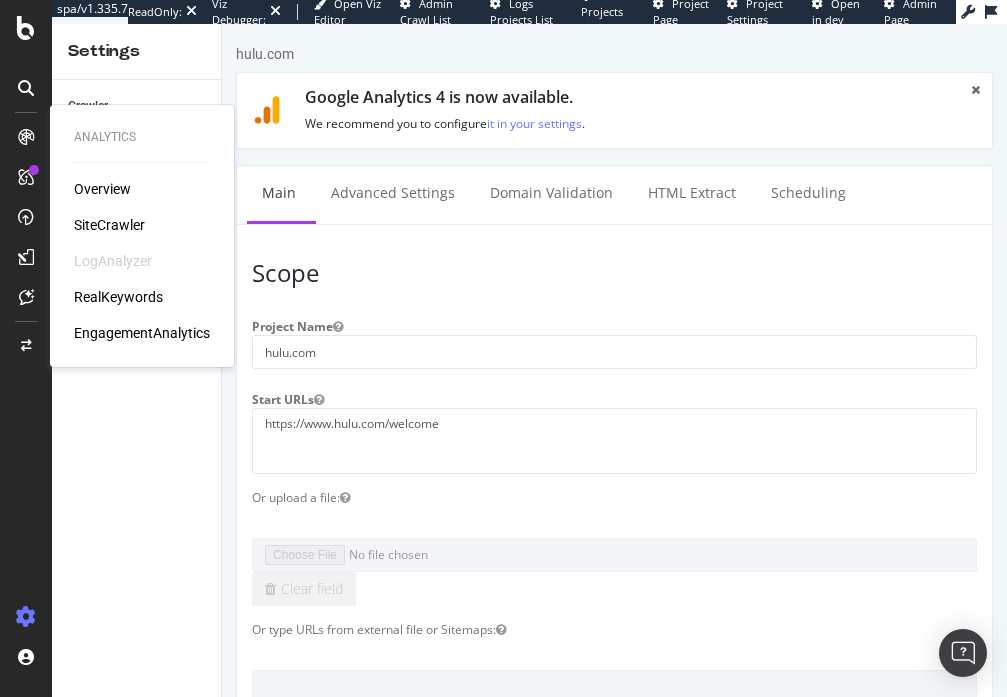 click on "SiteCrawler" at bounding box center [109, 225] 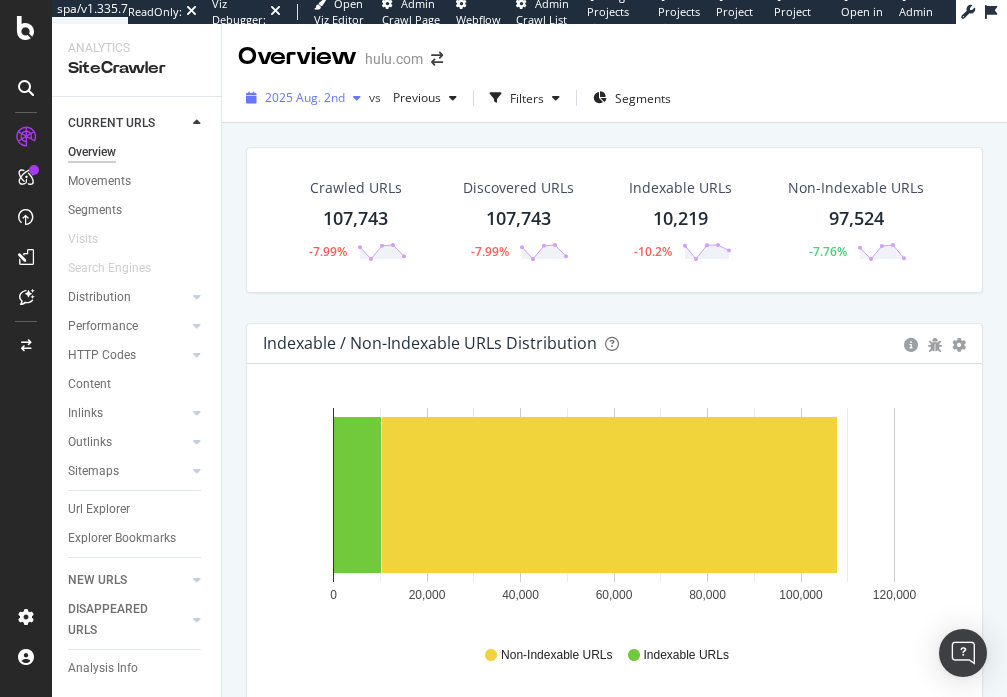 click at bounding box center (357, 98) 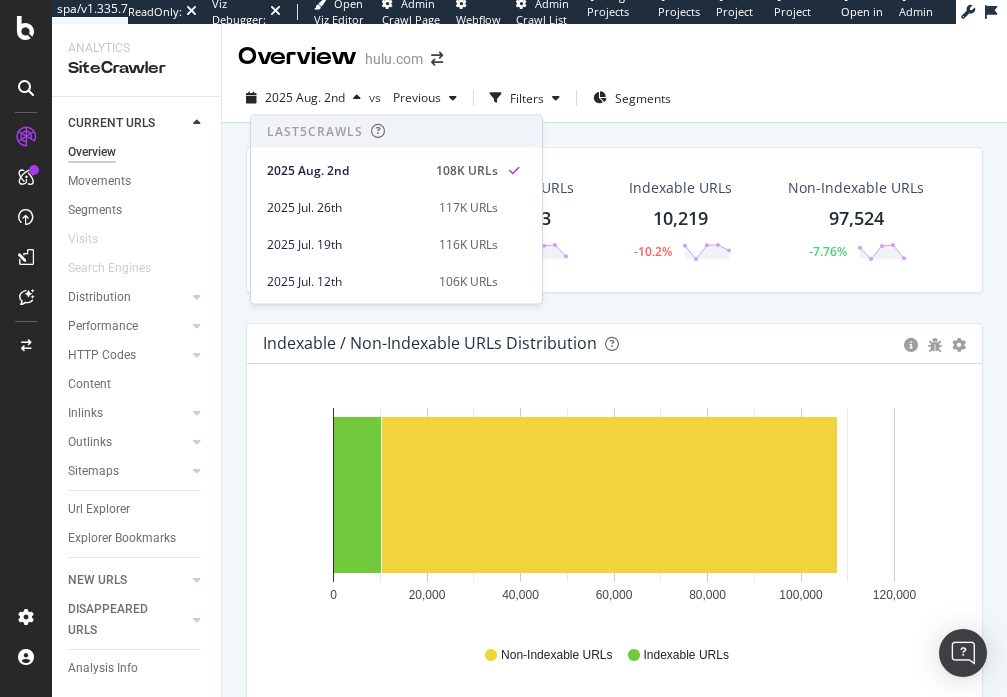 drag, startPoint x: 492, startPoint y: 165, endPoint x: 491, endPoint y: 187, distance: 22.022715 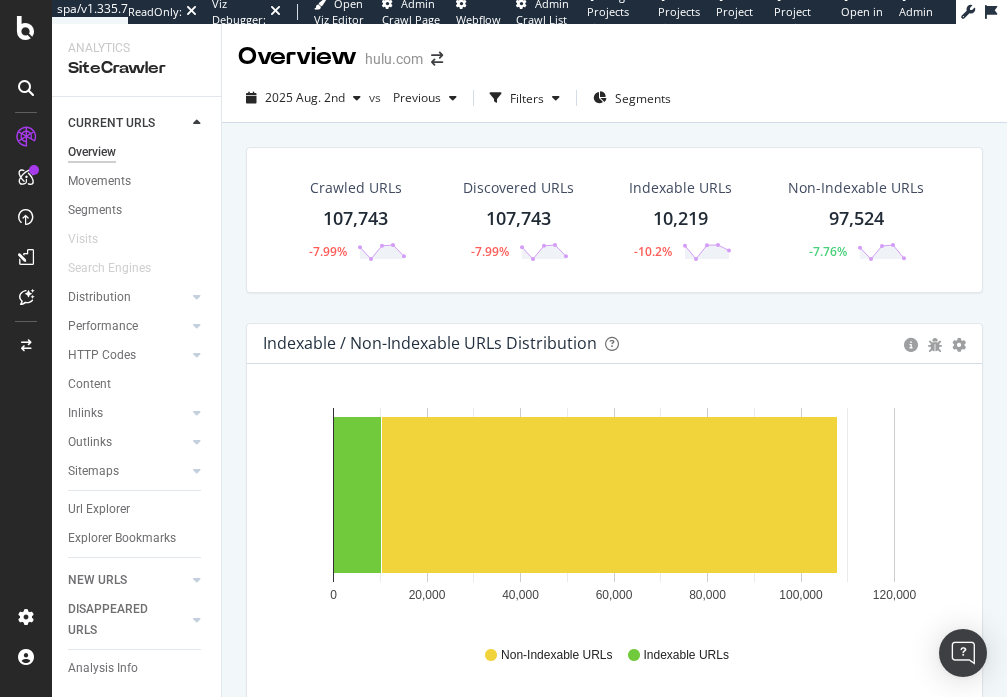 click on "Crawled URLs 107,743 -7.99% Discovered URLs 107,743 -7.99% Indexable URLs 10,219 -10.2% Non-Indexable URLs 97,524 -7.76%" at bounding box center (614, 235) 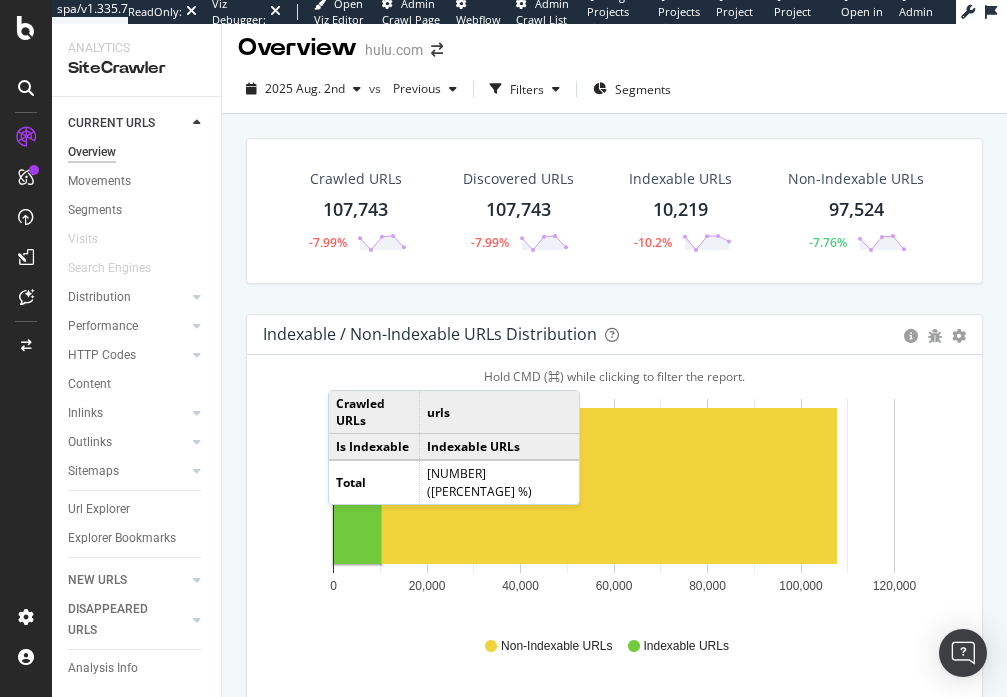scroll, scrollTop: 6, scrollLeft: 0, axis: vertical 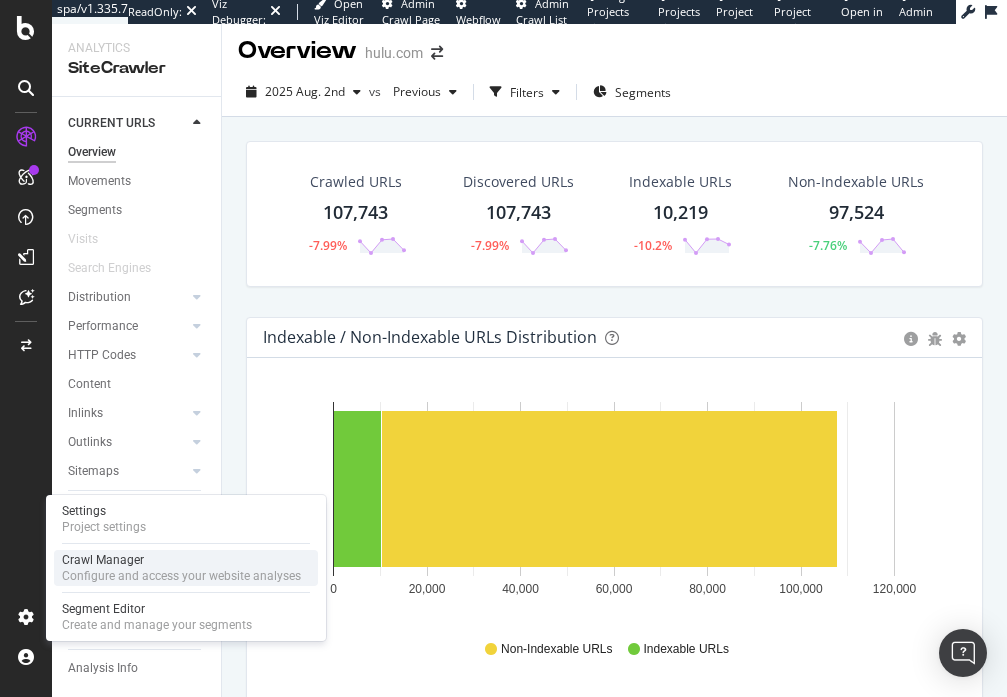 click on "Configure and access your website analyses" at bounding box center (181, 576) 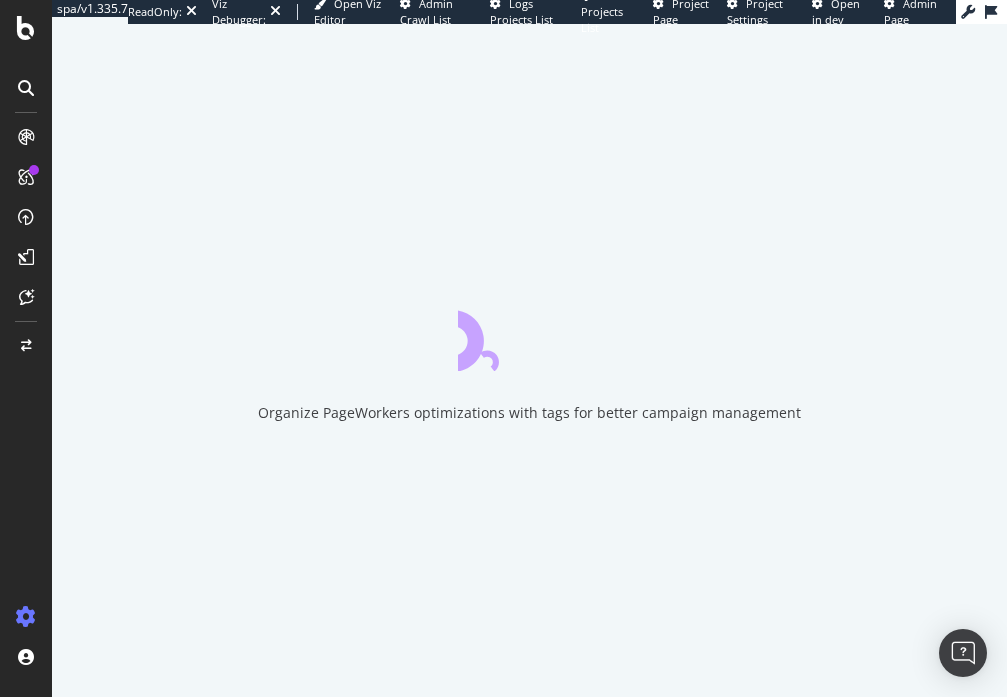 scroll, scrollTop: 0, scrollLeft: 0, axis: both 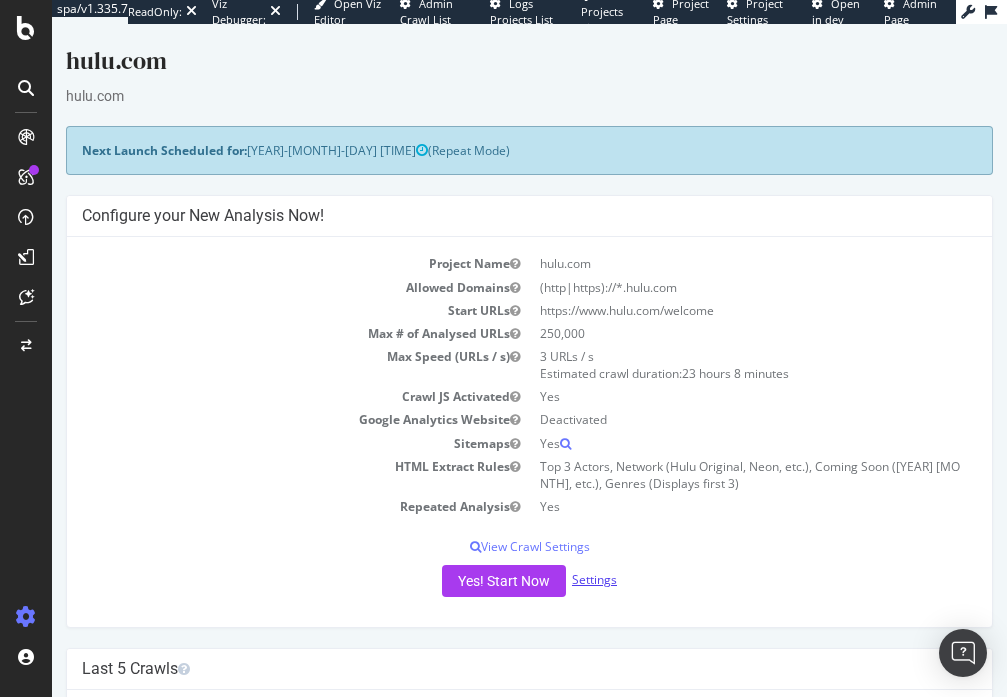 click on "Settings" at bounding box center [594, 579] 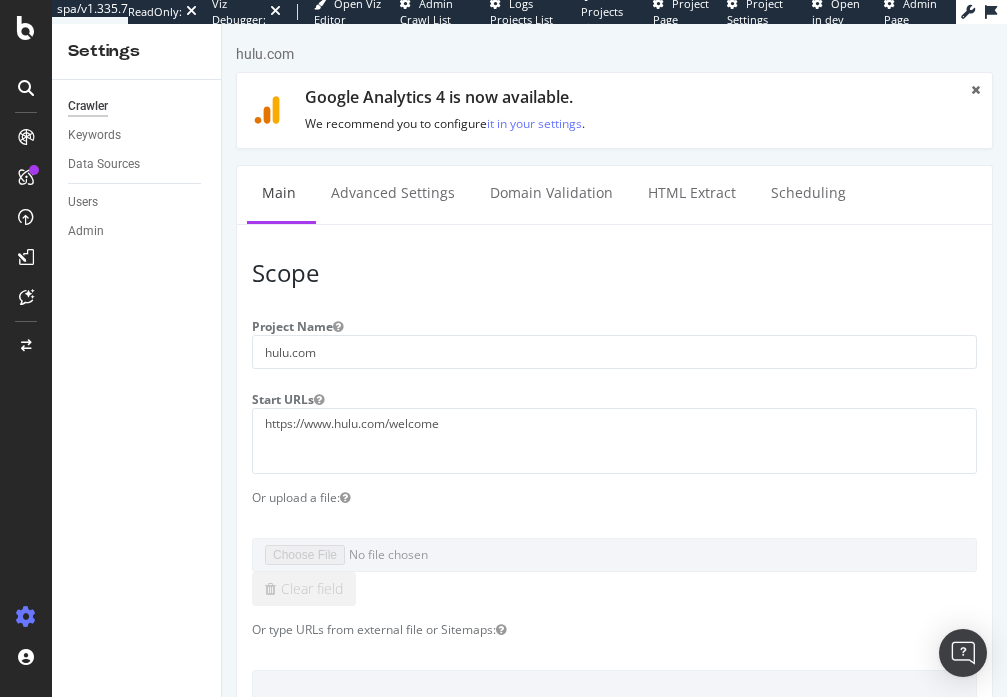 scroll, scrollTop: 0, scrollLeft: 0, axis: both 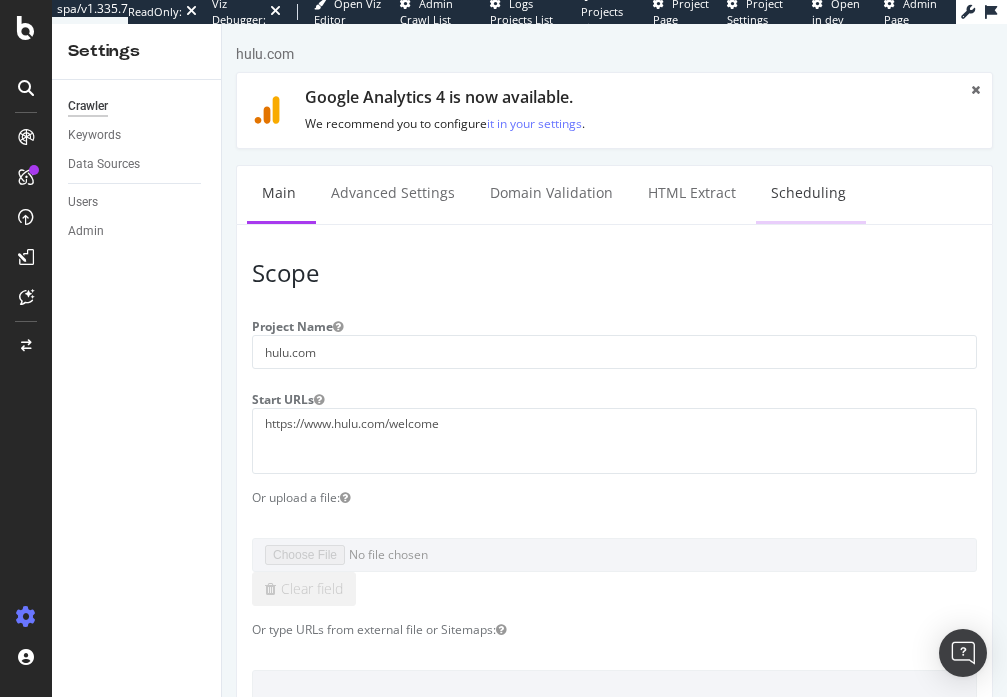 click on "Scheduling" at bounding box center (808, 193) 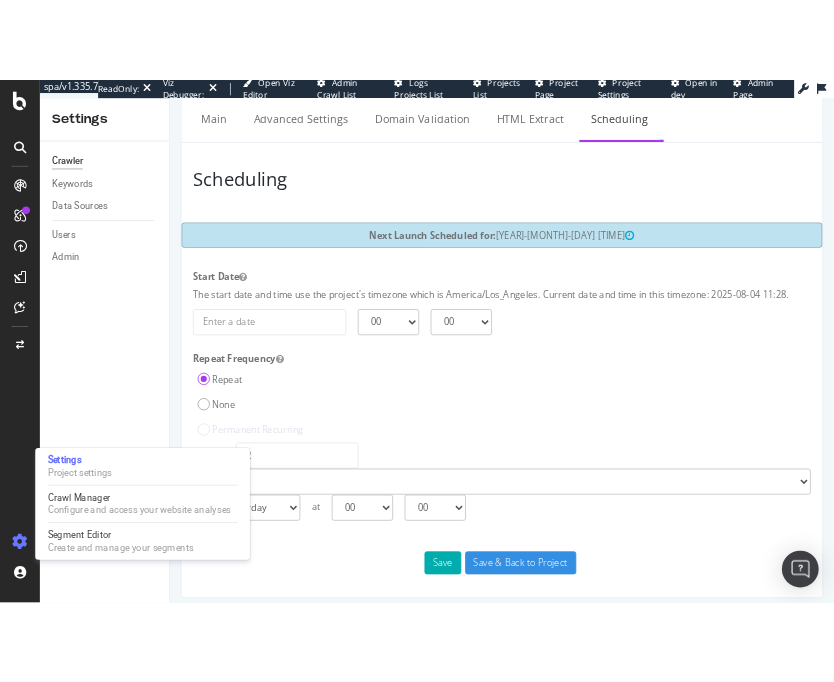 scroll, scrollTop: 63, scrollLeft: 0, axis: vertical 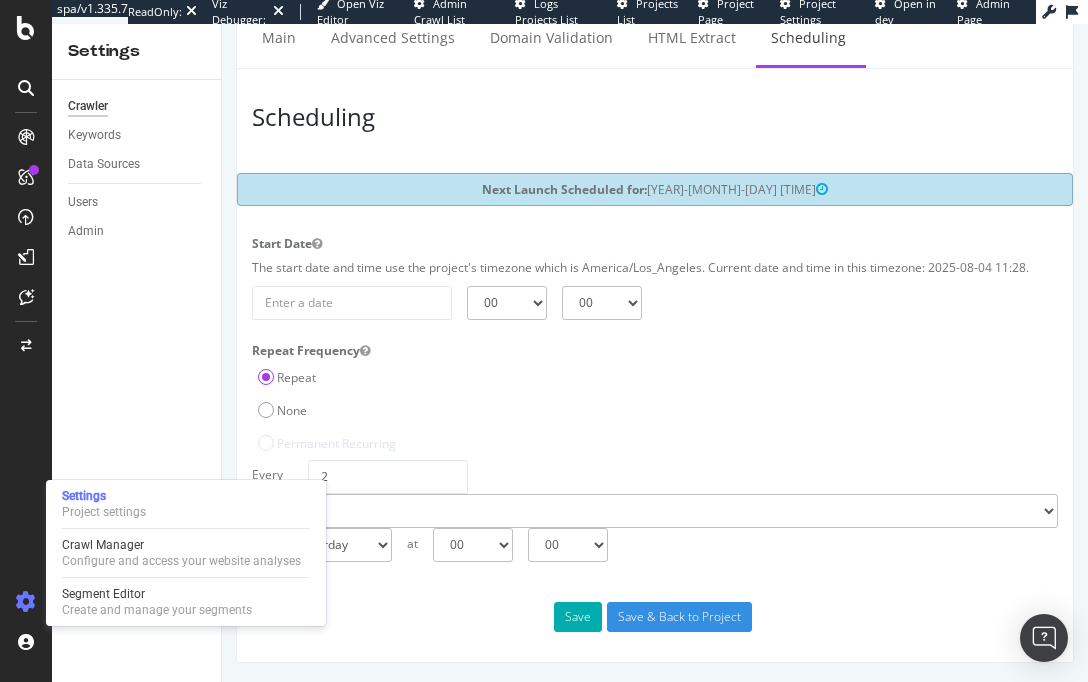 click on "Scheduling Next Launch Scheduled for:
2025-08-09 00:00
Start Date
The start date and time use the project's timezone which is America/Los_Angeles. Current date and time in this timezone: 2025-08-04 11:28. 00 01 02 03 04 05 06 07 08 09 10 11 12 13 14 15 16 17 18 19 20 21 22 23 00 15 30 45 Repeat Frequency
Repeat None Permanent Recurring Every 2 Days Weeks Months
at 00 01 02 03 04 05 06 07 08 09 10 11 12 13 14 15 16 17 18 19 20 21 22 23 00 15 30 45
on Sunday Monday Tuesday Wednesday Thursday Friday Saturday
at 00 01 02 03 04 05 06 07 08 09 10 11 12 13 14 15 16 17 18 19 20 21 22 23 00 15 30 45 First Last Day of the month Sunday of the month Monday of the month Tuesday of the month Wednesday of the month Thursday of the month Friday of the month Saturday of the month
at 00 01 02 03 04 05 06 07 08 09 10 11 12 13 14 15 16 17 18 19 20 21 22 23" at bounding box center (655, 365) 